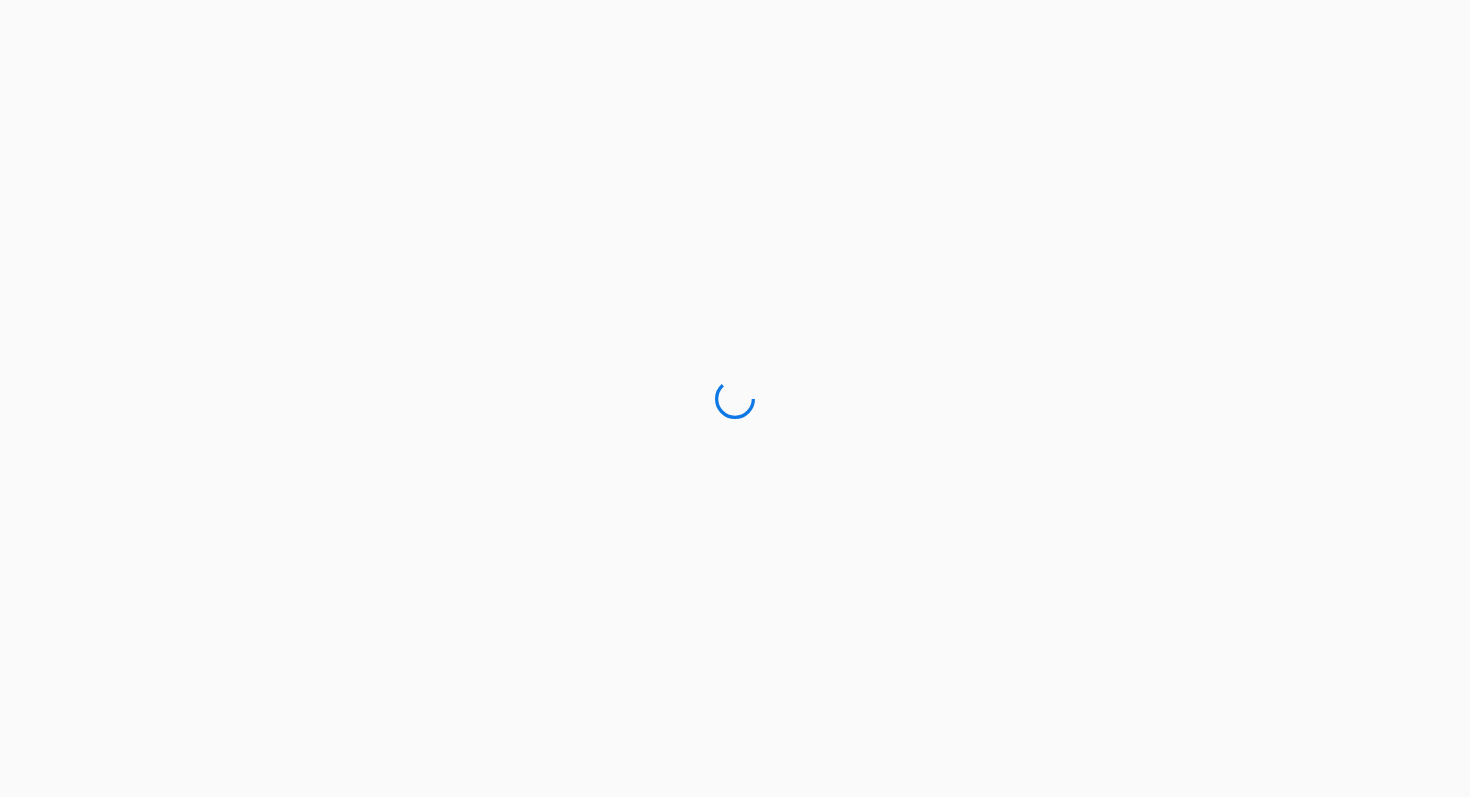 scroll, scrollTop: 0, scrollLeft: 0, axis: both 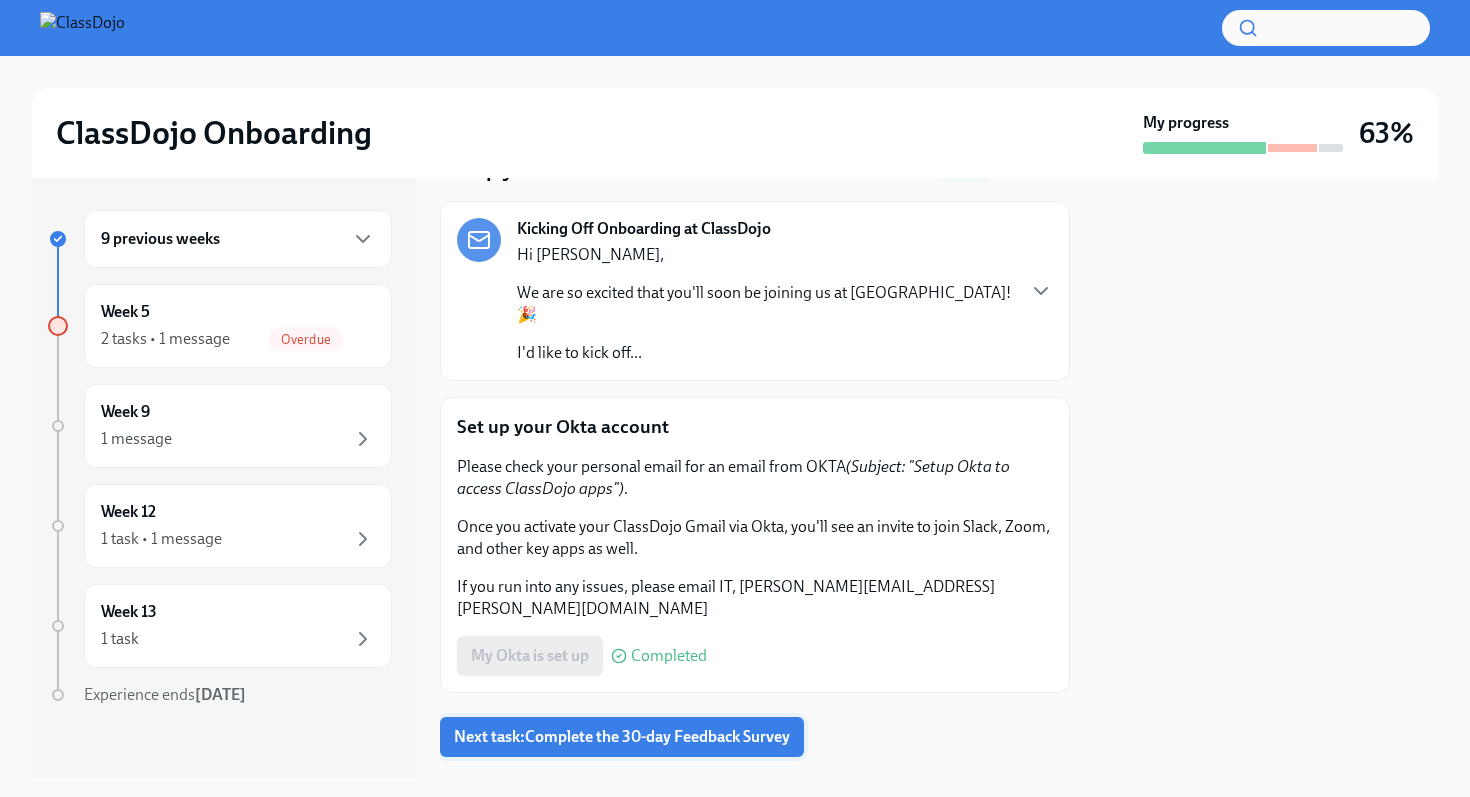 click on "Next task :  Complete the 30-day Feedback Survey" at bounding box center (622, 737) 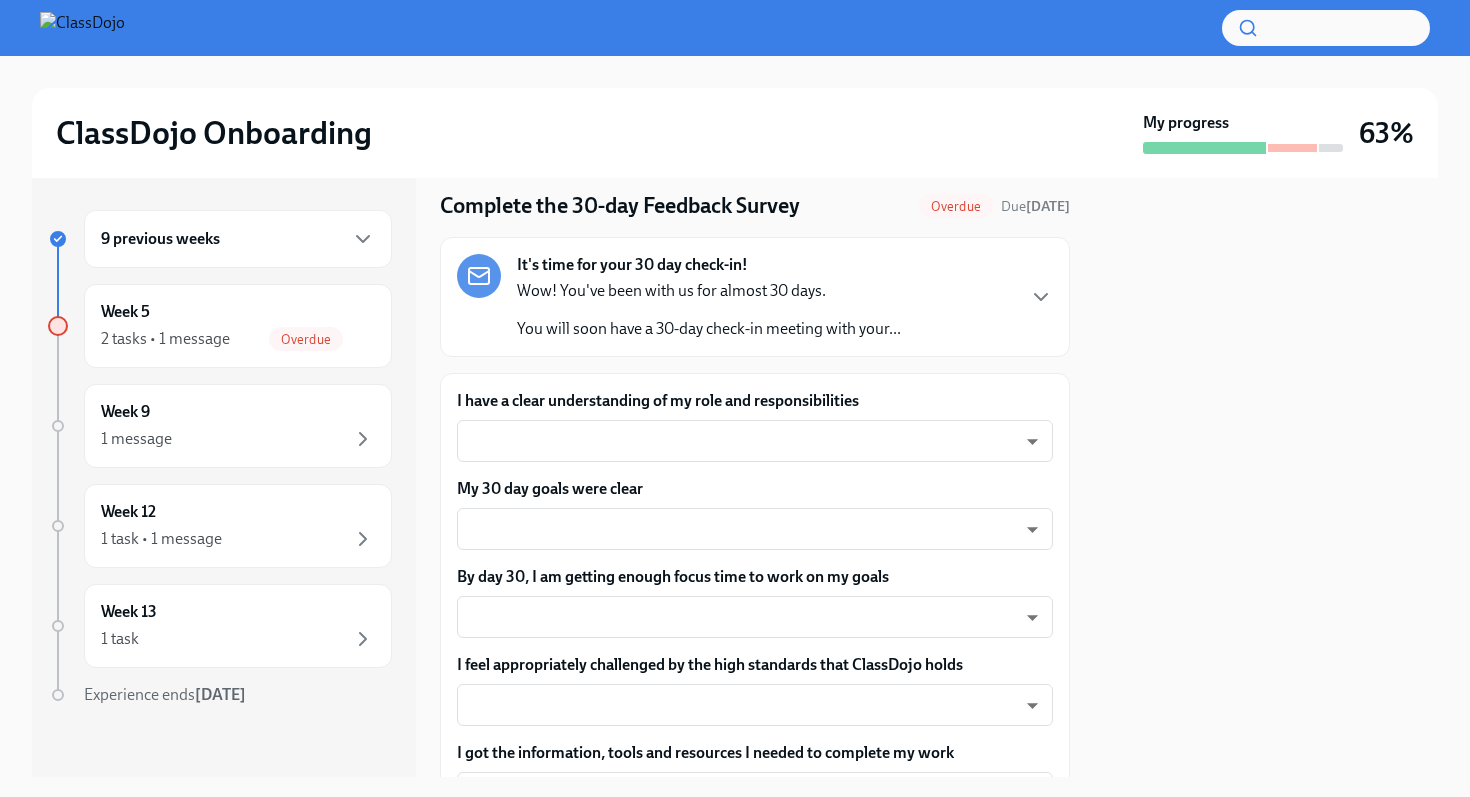 scroll, scrollTop: 61, scrollLeft: 0, axis: vertical 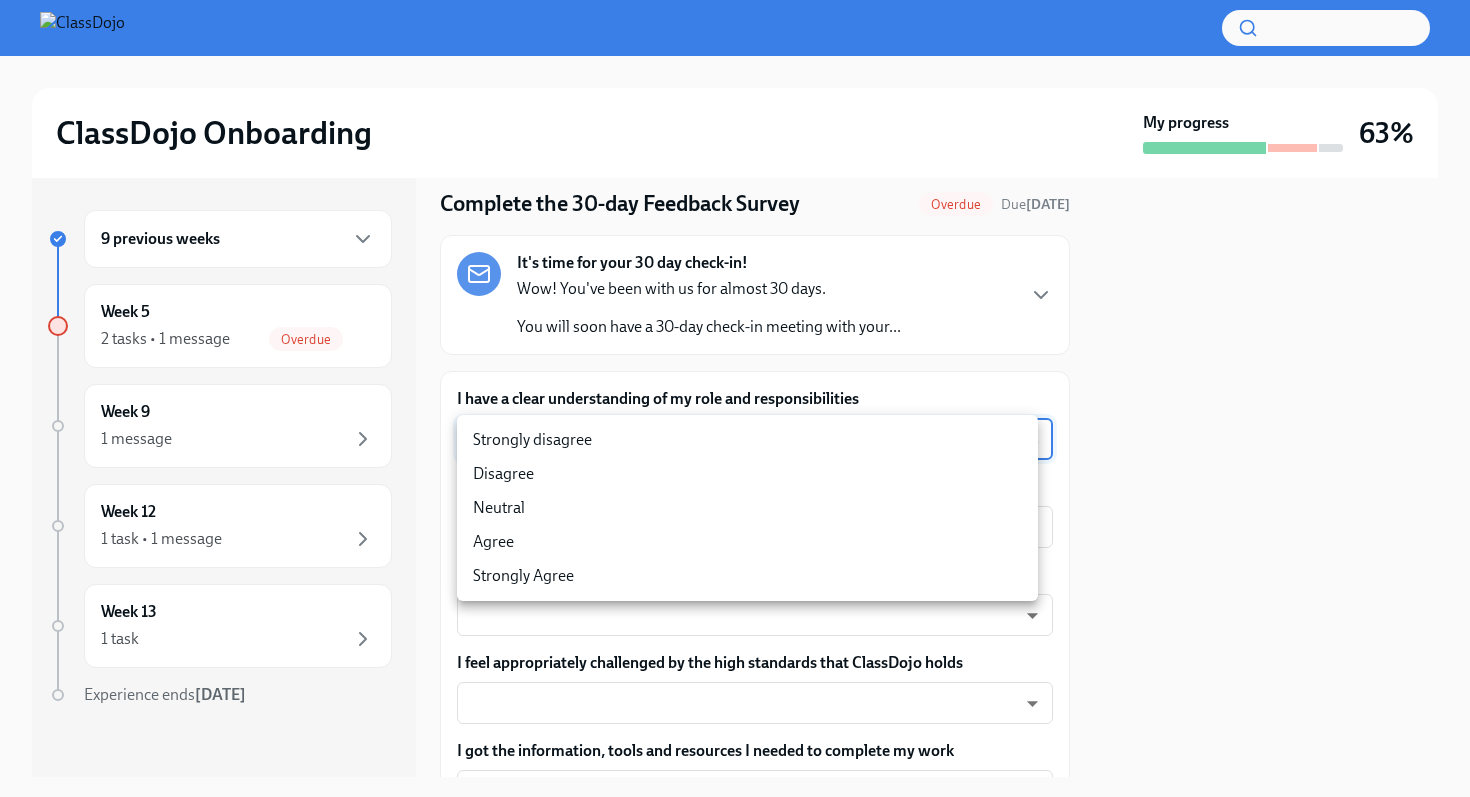 click on "ClassDojo Onboarding My progress 63% 9 previous weeks Week 5 2 tasks • 1 message Overdue Week 9 1 message Week 12 1 task • 1 message Week 13 1 task Experience ends  [DATE] Complete the 30-day Feedback Survey Overdue Due  [DATE] It's time for your 30 day check-in! Wow! You've been with us for almost 30 days.
You will soon have a 30-day check-in meeting with your... I have a clear understanding of my role and responsibilities ​ ​ My 30 day goals were clear ​ ​ By day 30, I am getting enough focus time to work on my goals ​ ​ I feel appropriately challenged by the high standards that ClassDojo holds ​ ​ I got the information, tools and resources I needed to complete my work ​ ​ I am able to quickly find answers or help when I have questions about my work ​ ​ I have a solid understanding of the company mission, values and goals ​ ​ I feel appropriately supported by my onboarding manager [PERSON_NAME] ​ I feel appropriately supported by my onboarding [PERSON_NAME]" at bounding box center (735, 398) 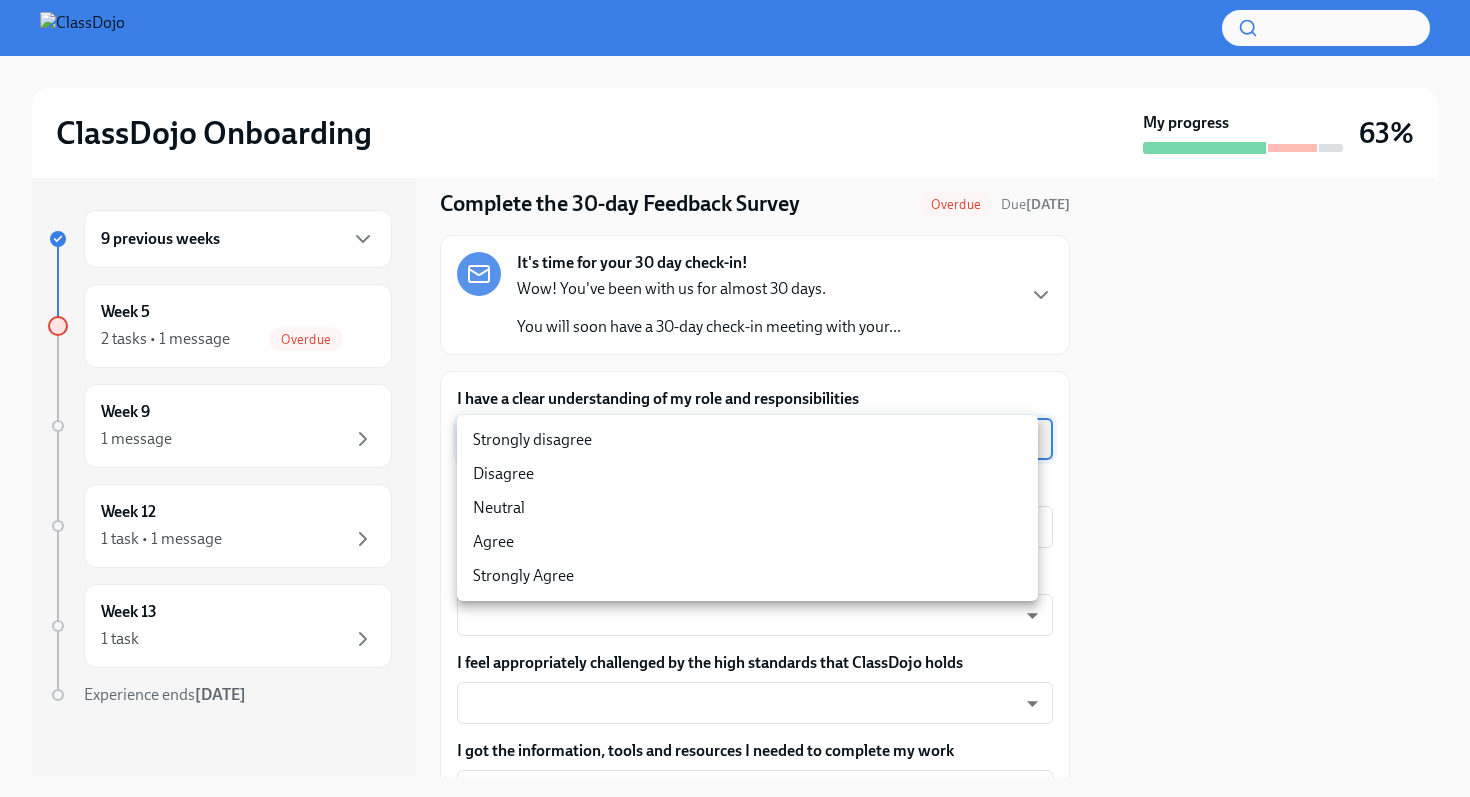 type on "eNPISeX8v" 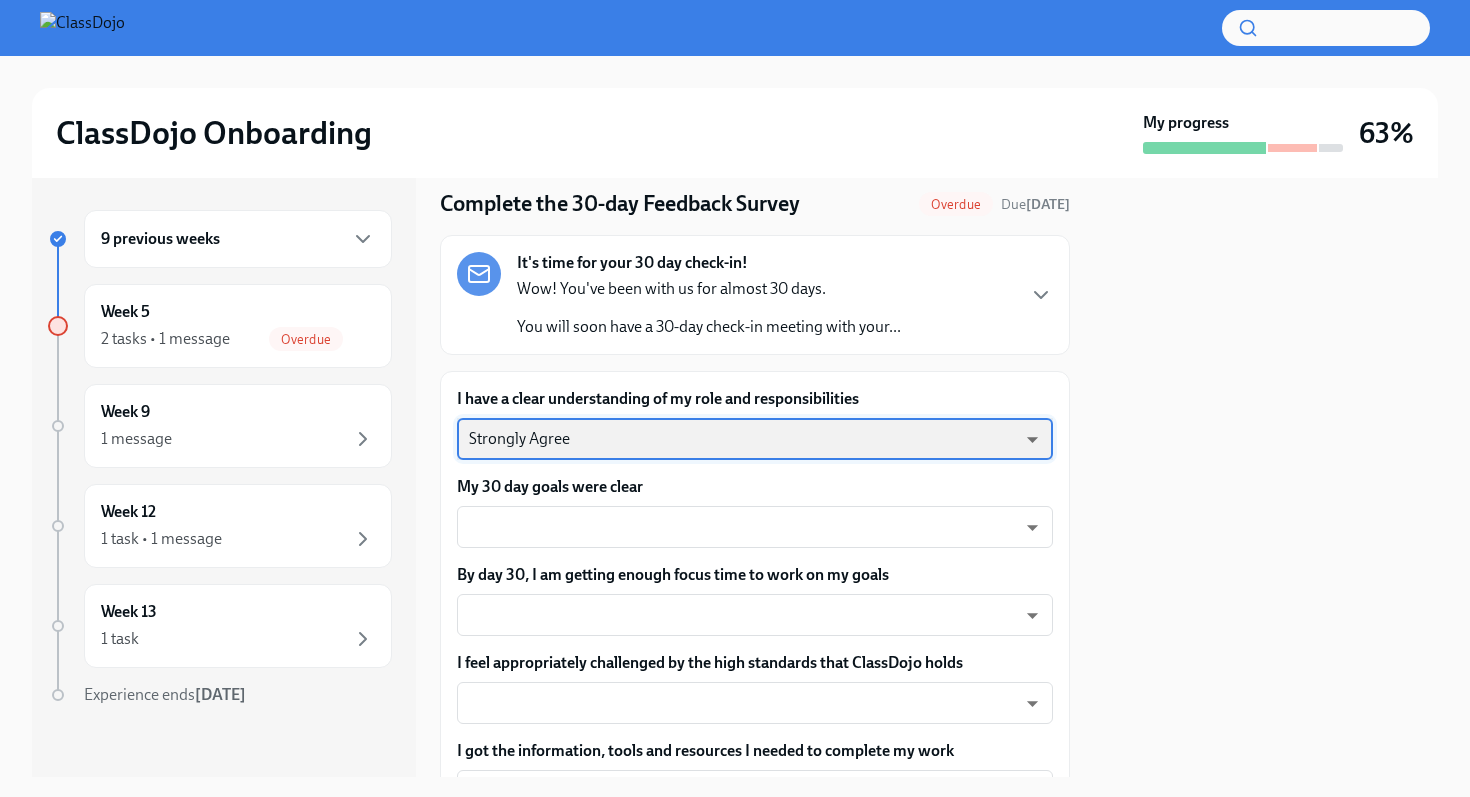 scroll, scrollTop: 138, scrollLeft: 0, axis: vertical 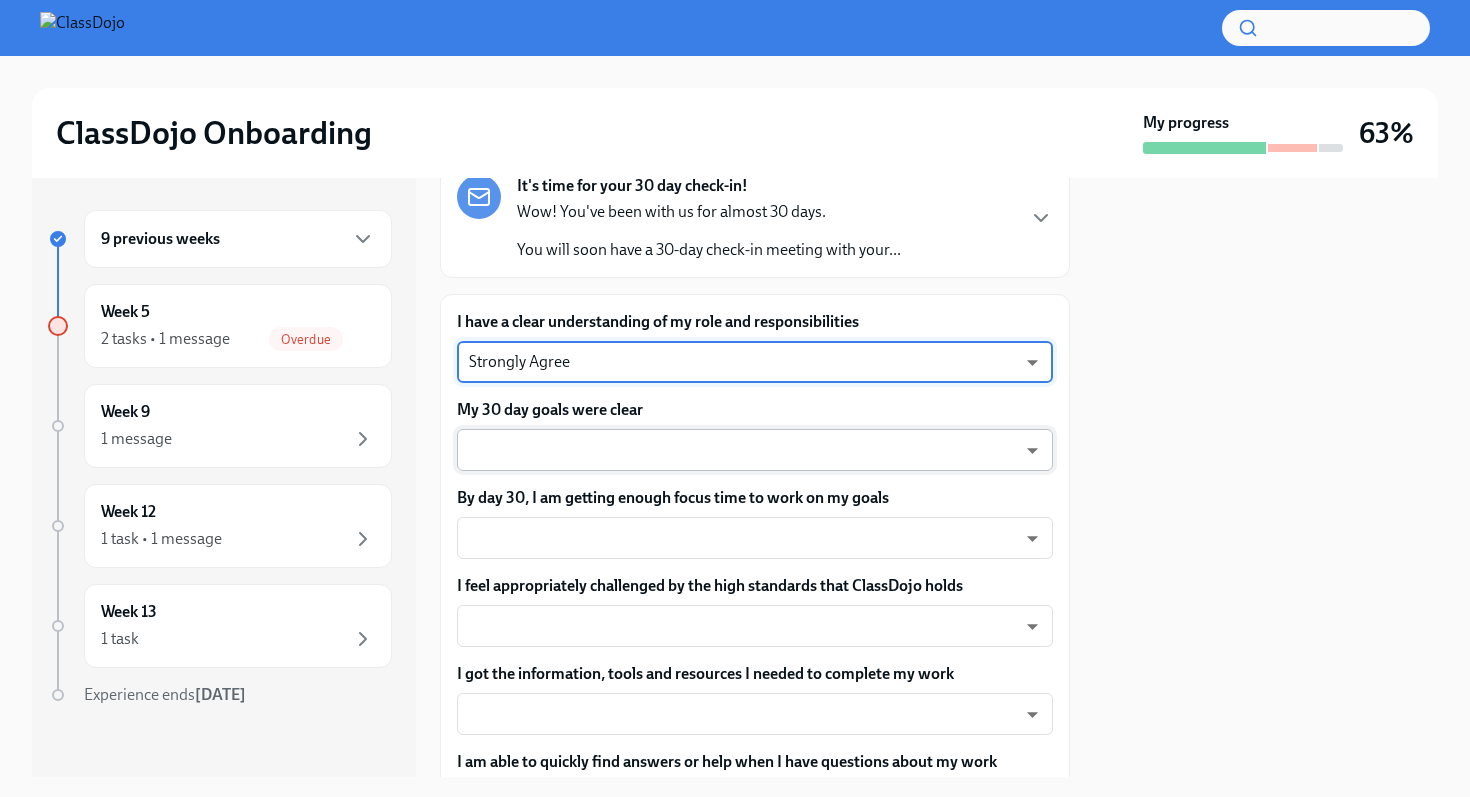 click on "ClassDojo Onboarding My progress 63% 9 previous weeks Week 5 2 tasks • 1 message Overdue Week 9 1 message Week 12 1 task • 1 message Week 13 1 task Experience ends  [DATE] Complete the 30-day Feedback Survey Overdue Due  [DATE] It's time for your 30 day check-in! Wow! You've been with us for almost 30 days.
You will soon have a 30-day check-in meeting with your... I have a clear understanding of my role and responsibilities Strongly Agree eNPISeX8v ​ My 30 day goals were clear ​ ​ By day 30, I am getting enough focus time to work on my goals ​ ​ I feel appropriately challenged by the high standards that ClassDojo holds ​ ​ I got the information, tools and resources I needed to complete my work ​ ​ I am able to quickly find answers or help when I have questions about my work ​ ​ I have a solid understanding of the company mission, values and goals ​ ​ I feel appropriately supported by my onboarding manager [PERSON_NAME] ​ ​ ​ ​ ​ ​ ​ ​ ​ x ​ x ​" at bounding box center [735, 398] 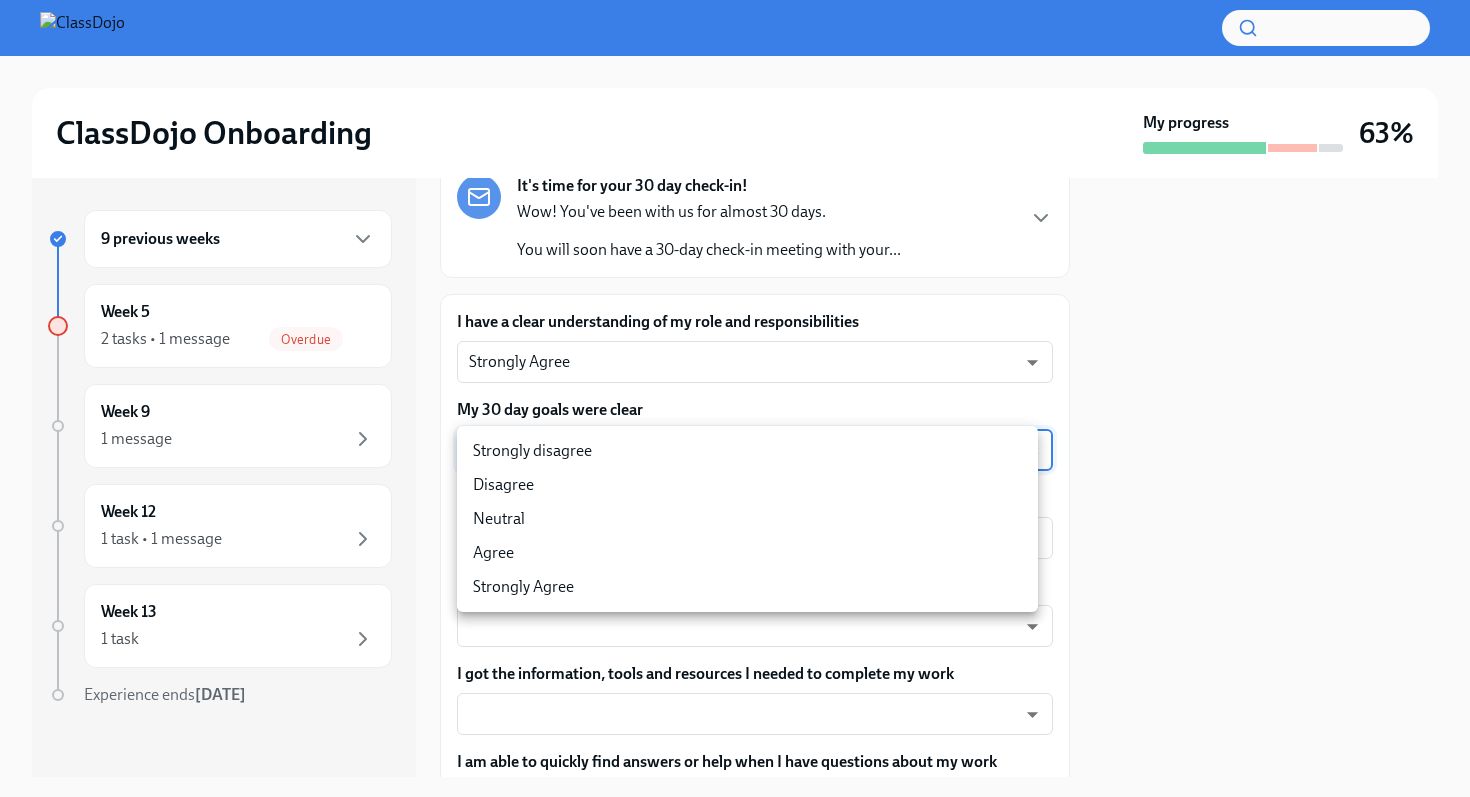click on "Strongly Agree" at bounding box center [747, 587] 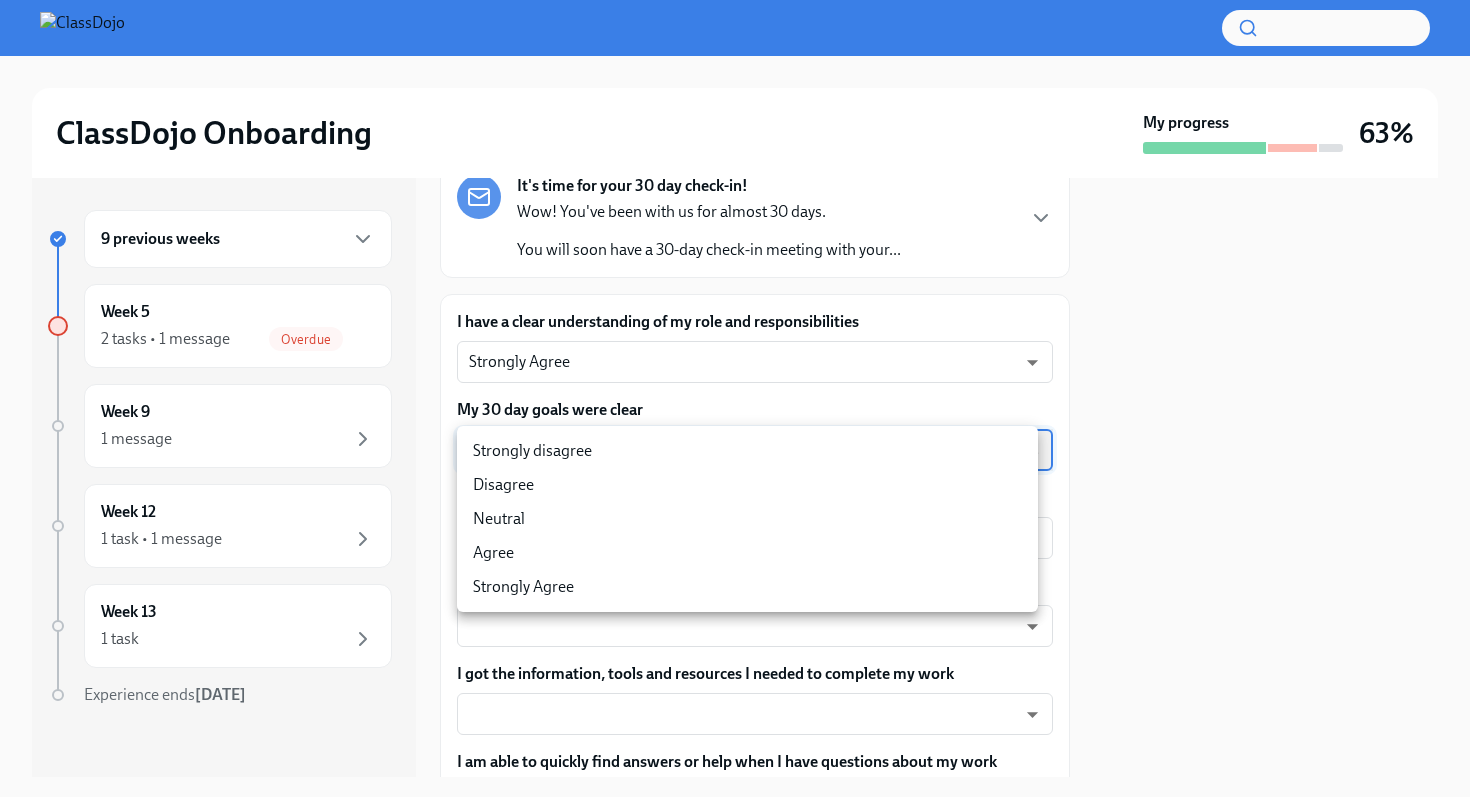 type on "eNPISeX8v" 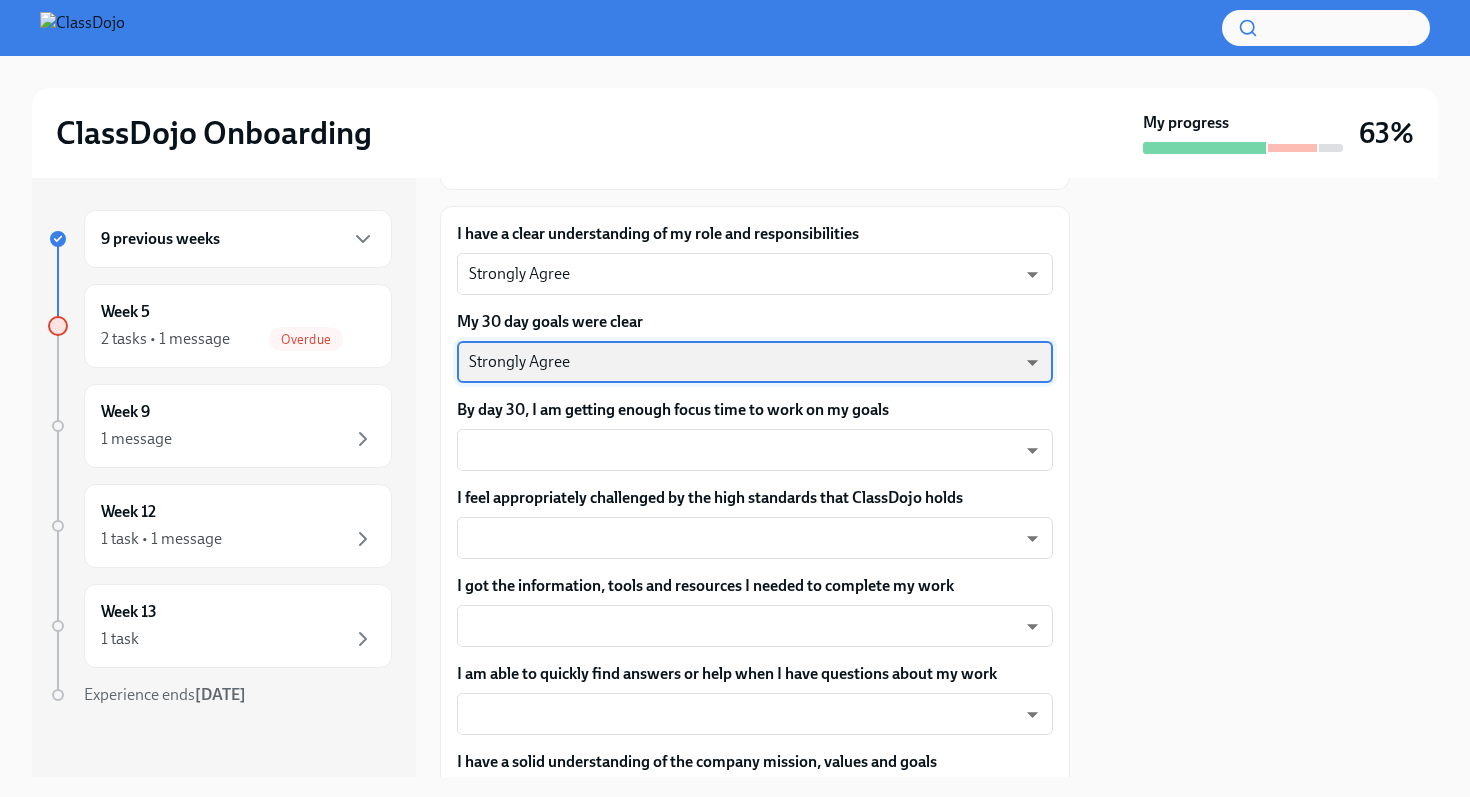 scroll, scrollTop: 227, scrollLeft: 0, axis: vertical 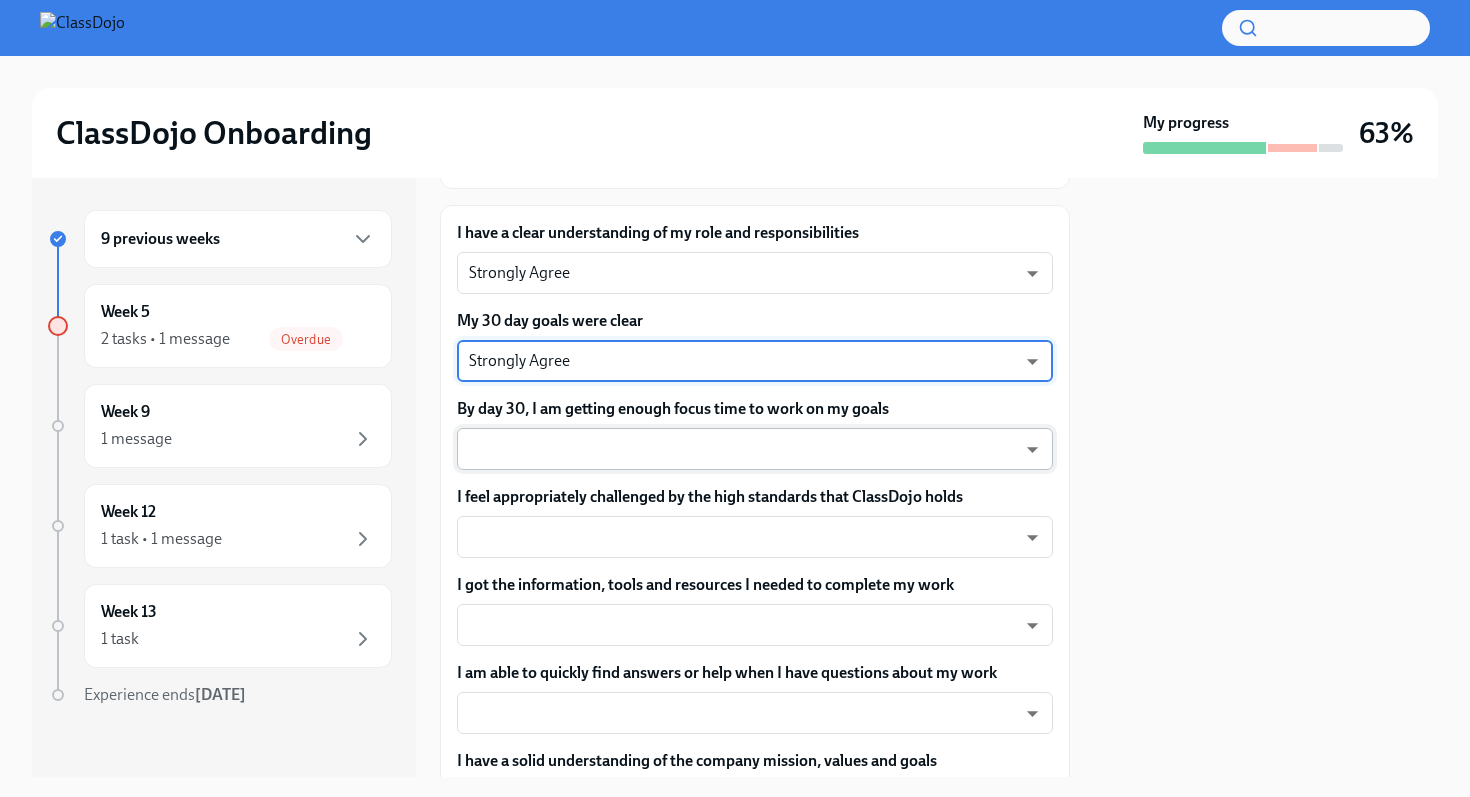 click on "ClassDojo Onboarding My progress 63% 9 previous weeks Week 5 2 tasks • 1 message Overdue Week 9 1 message Week 12 1 task • 1 message Week 13 1 task Experience ends  [DATE] Complete the 30-day Feedback Survey Overdue Due  [DATE] It's time for your 30 day check-in! Wow! You've been with us for almost 30 days.
You will soon have a 30-day check-in meeting with your... I have a clear understanding of my role and responsibilities Strongly Agree eNPISeX8v ​ My 30 day goals were clear Strongly Agree eNPISeX8v ​ By day 30, I am getting enough focus time to work on my goals ​ ​ I feel appropriately challenged by the high standards that ClassDojo holds ​ ​ I got the information, tools and resources I needed to complete my work ​ ​ I am able to quickly find answers or help when I have questions about my work ​ ​ I have a solid understanding of the company mission, values and goals ​ ​ I feel appropriately supported by my onboarding manager [PERSON_NAME] ​ ​ ​ ​ ​ ​ ​ x" at bounding box center [735, 398] 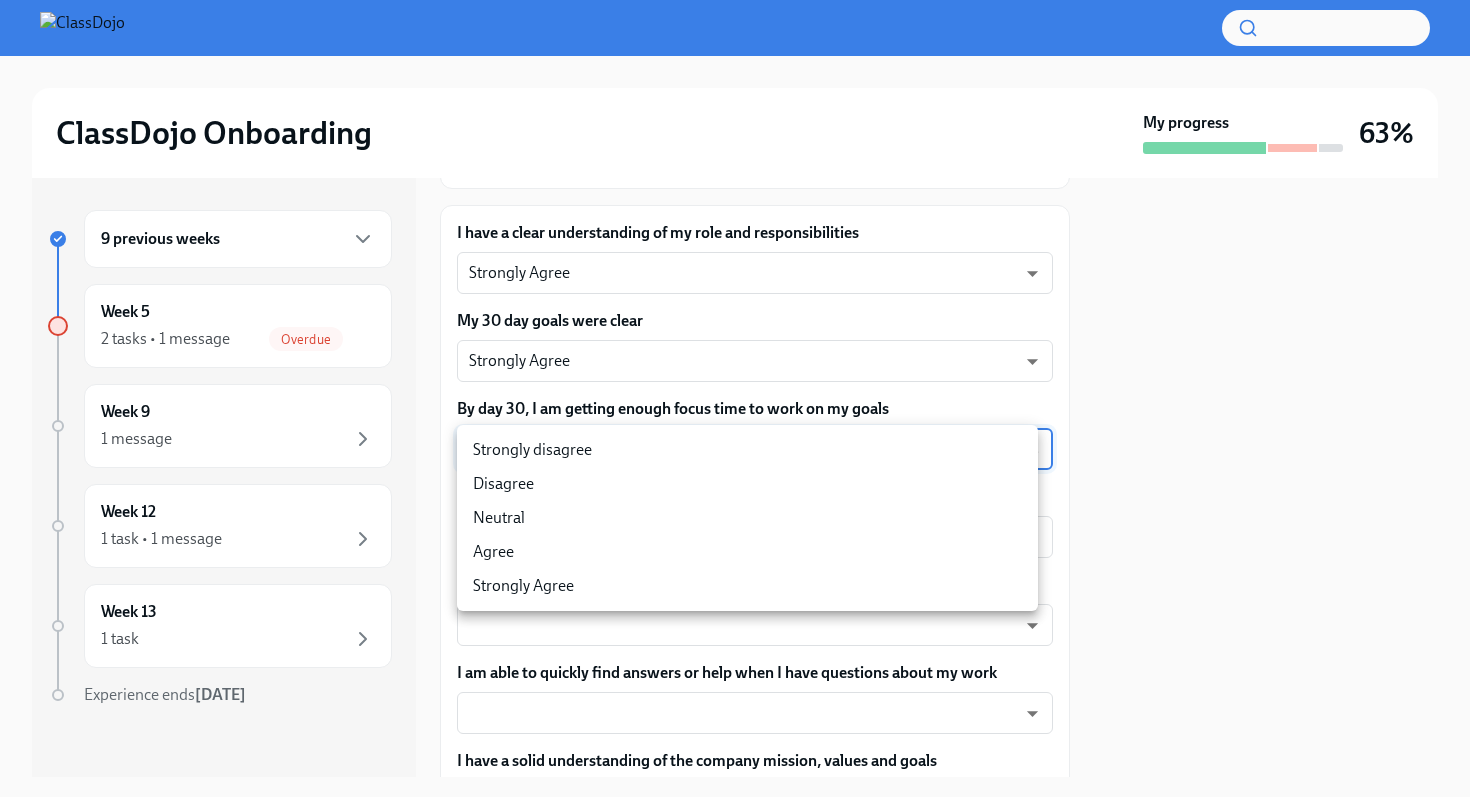 click on "Strongly Agree" at bounding box center (747, 586) 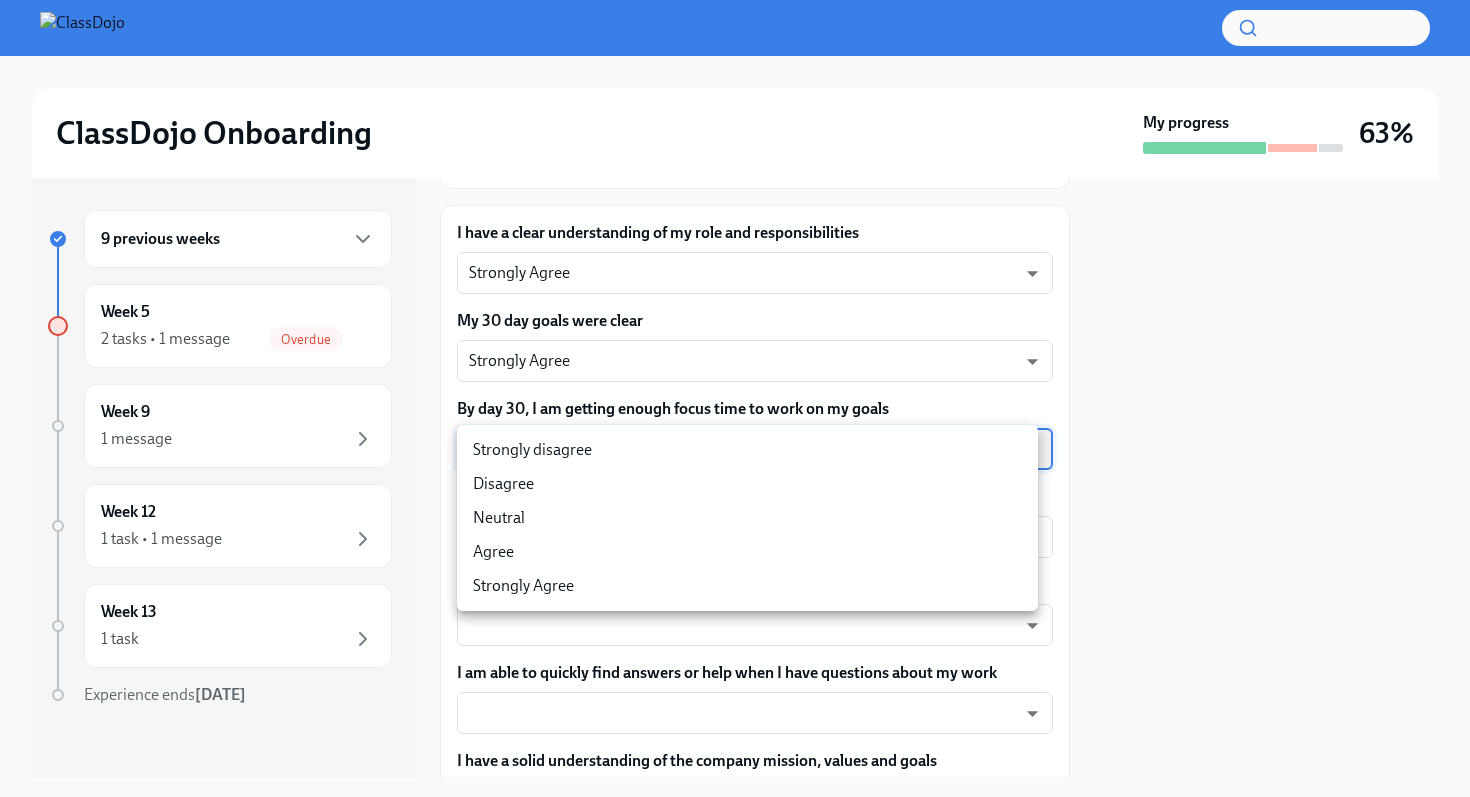 type on "eNPISeX8v" 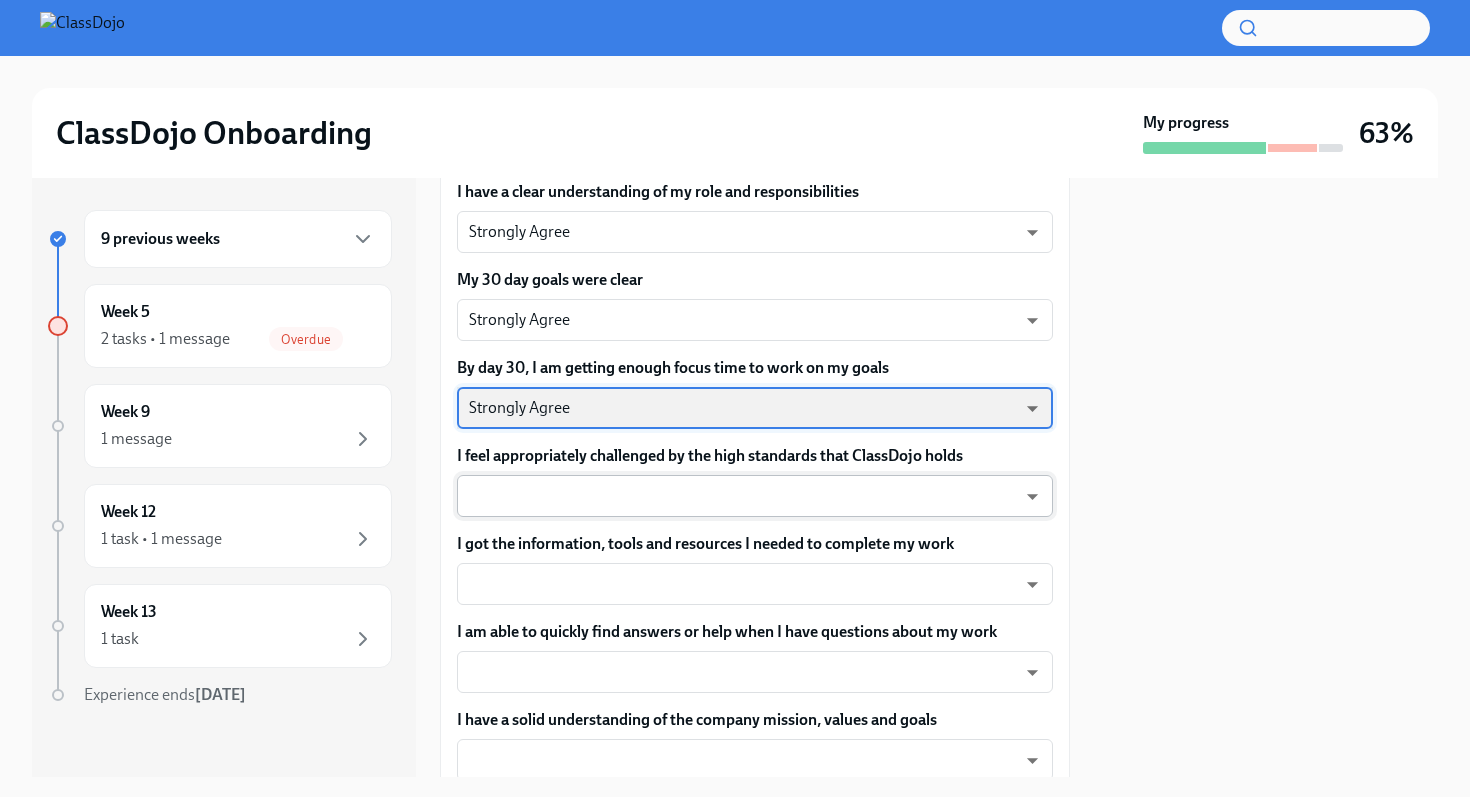 scroll, scrollTop: 292, scrollLeft: 0, axis: vertical 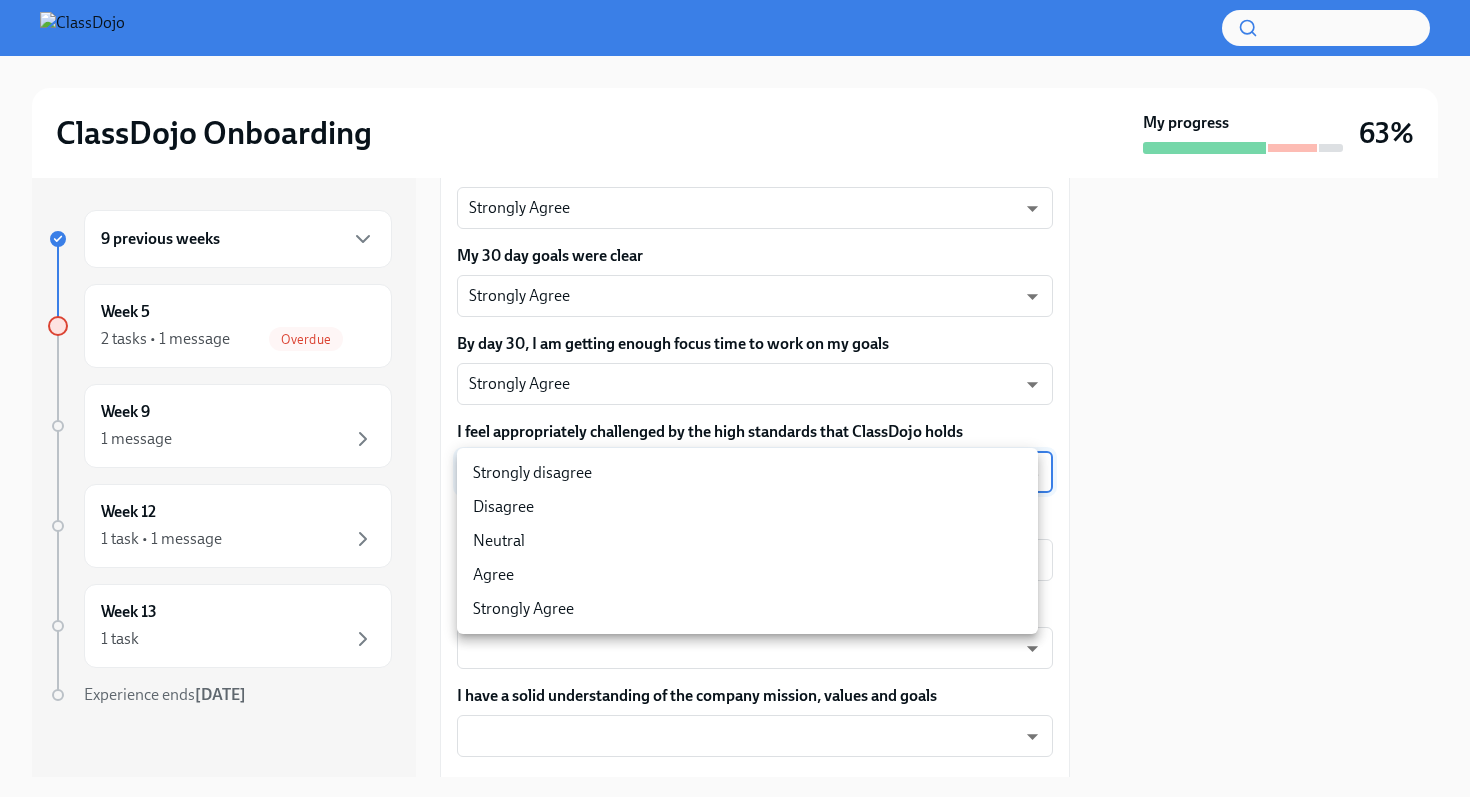 click on "ClassDojo Onboarding My progress 63% 9 previous weeks Week 5 2 tasks • 1 message Overdue Week 9 1 message Week 12 1 task • 1 message Week 13 1 task Experience ends  [DATE] Complete the 30-day Feedback Survey Overdue Due  [DATE] It's time for your 30 day check-in! Wow! You've been with us for almost 30 days.
You will soon have a 30-day check-in meeting with your... I have a clear understanding of my role and responsibilities Strongly Agree eNPISeX8v ​ My 30 day goals were clear Strongly Agree eNPISeX8v ​ By day 30, I am getting enough focus time to work on my goals Strongly Agree eNPISeX8v ​ I feel appropriately challenged by the high standards that ClassDojo holds ​ ​ I got the information, tools and resources I needed to complete my work ​ ​ I am able to quickly find answers or help when I have questions about my work ​ ​ I have a solid understanding of the company mission, values and goals ​ ​ I feel appropriately supported by my onboarding manager [PERSON_NAME] ​ ​ x" at bounding box center (735, 398) 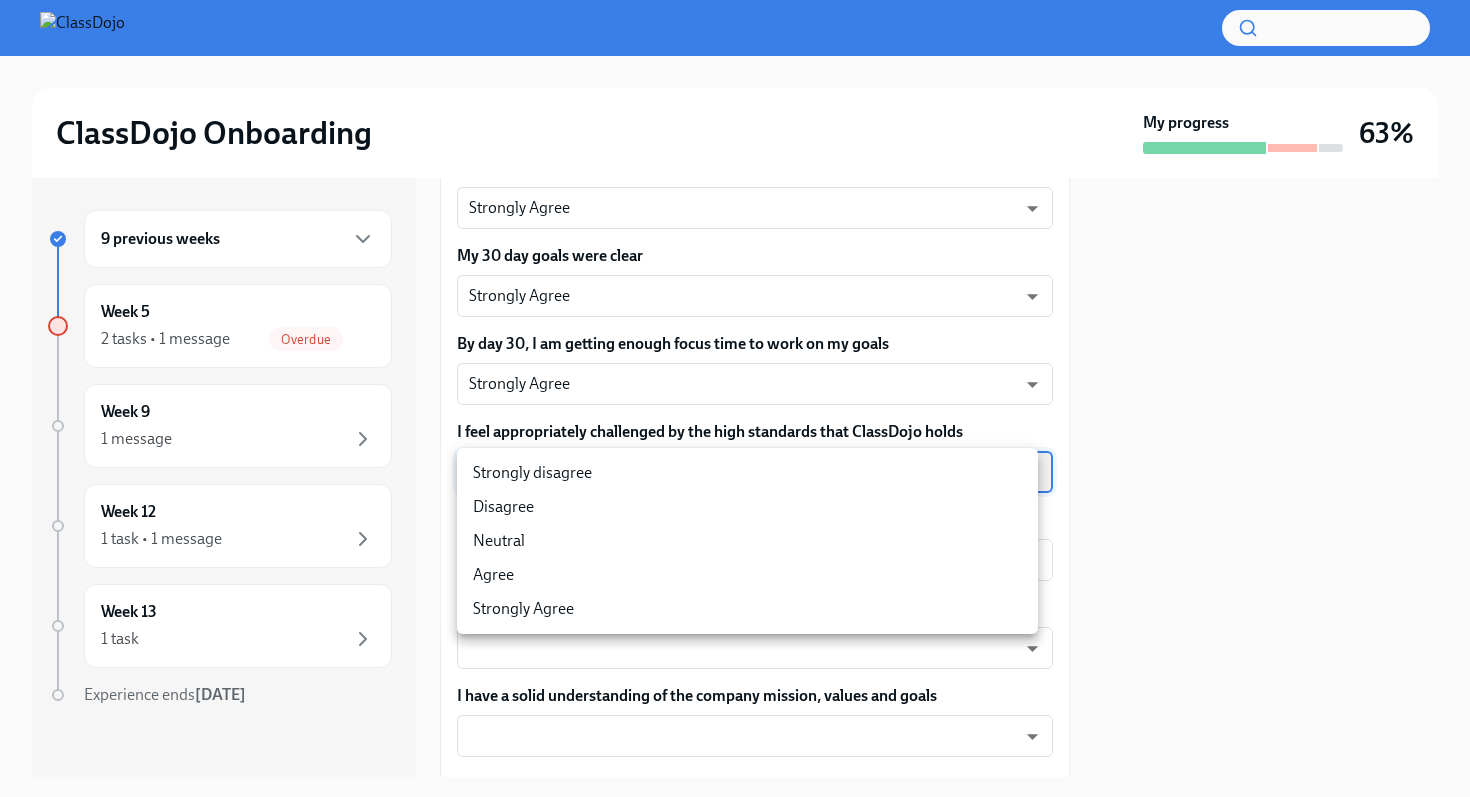 type on "eNPISeX8v" 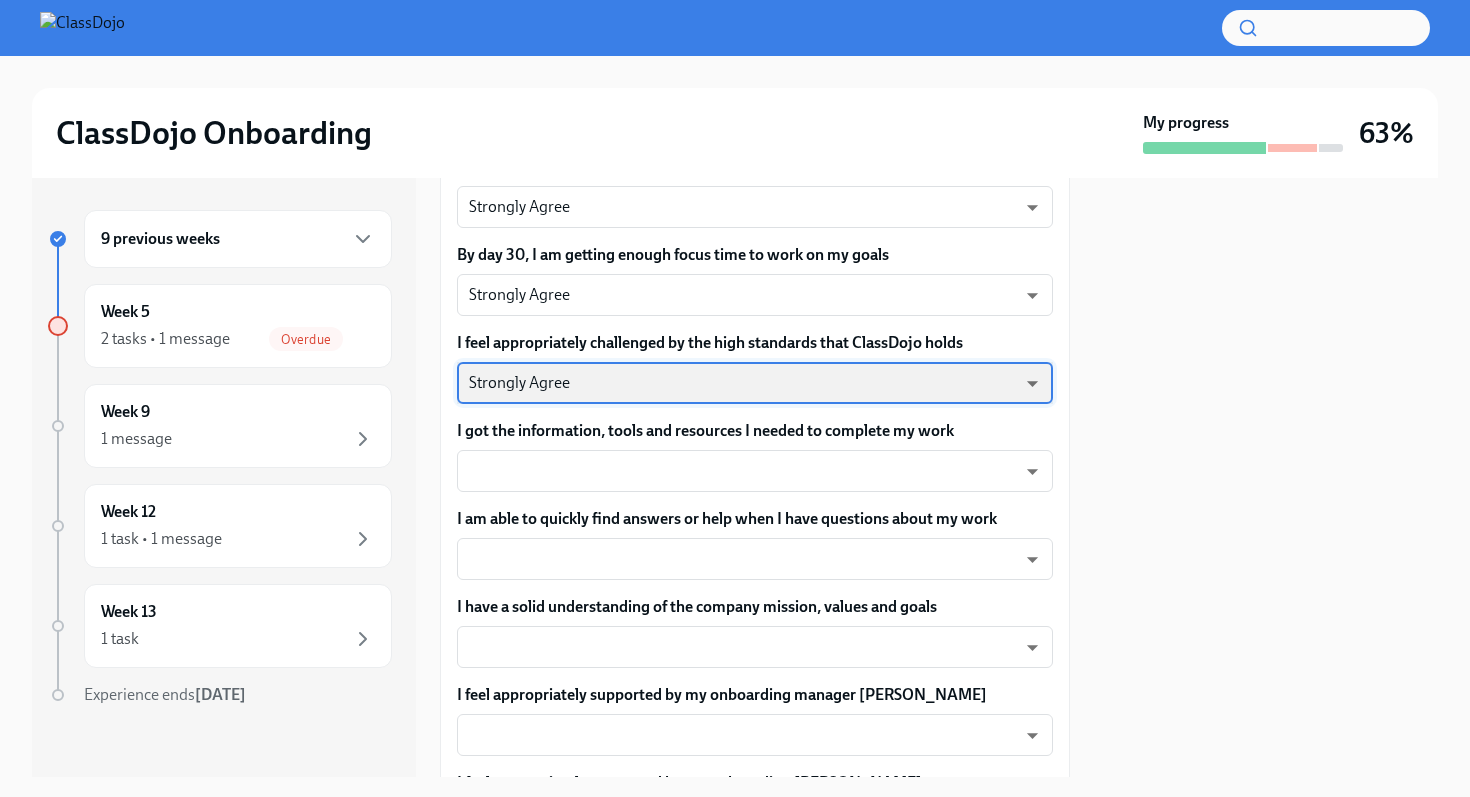 scroll, scrollTop: 382, scrollLeft: 0, axis: vertical 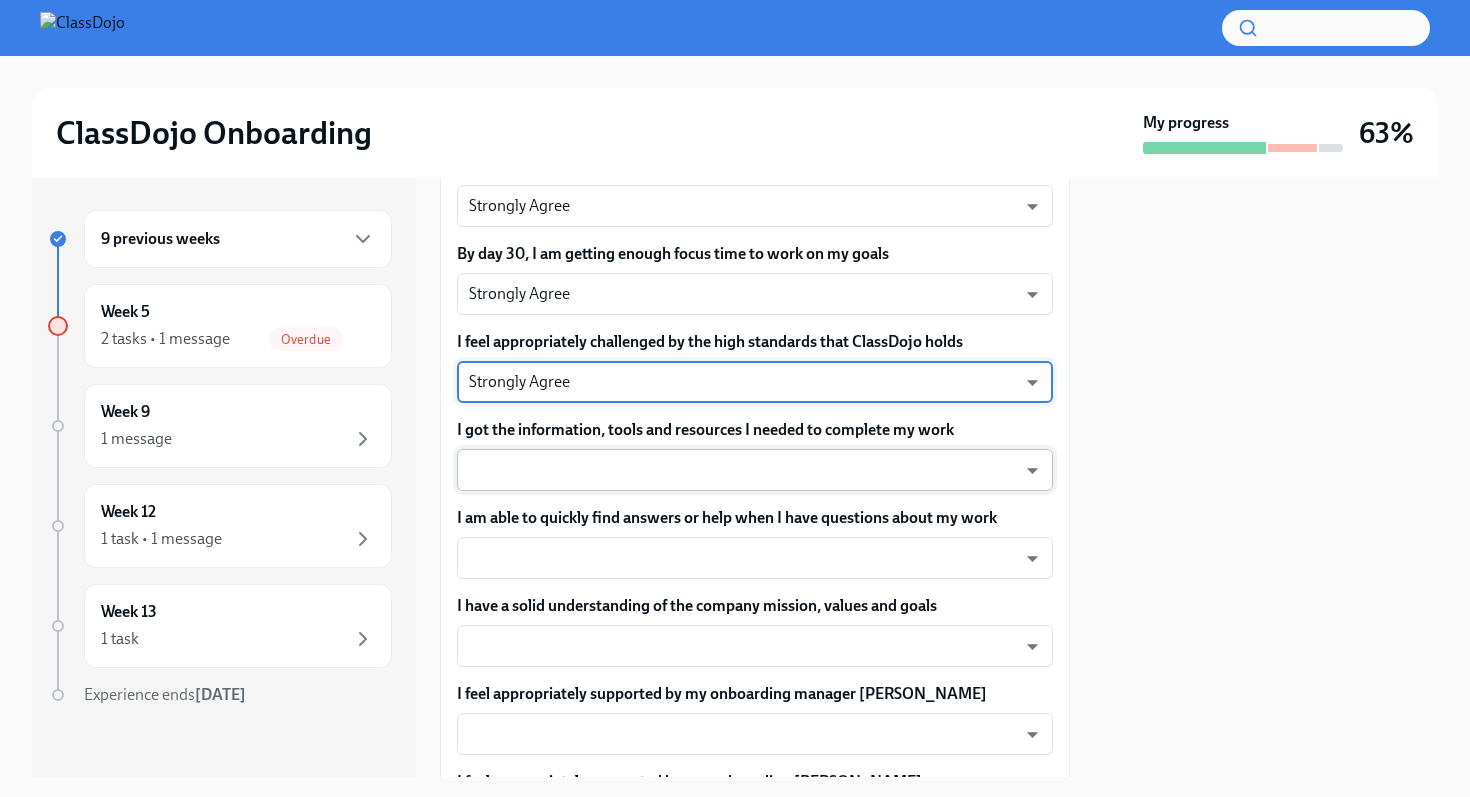 click on "ClassDojo Onboarding My progress 63% 9 previous weeks Week 5 2 tasks • 1 message Overdue Week 9 1 message Week 12 1 task • 1 message Week 13 1 task Experience ends  [DATE] Complete the 30-day Feedback Survey Overdue Due  [DATE] It's time for your 30 day check-in! Wow! You've been with us for almost 30 days.
You will soon have a 30-day check-in meeting with your... I have a clear understanding of my role and responsibilities Strongly Agree eNPISeX8v ​ My 30 day goals were clear Strongly Agree eNPISeX8v ​ By day 30, I am getting enough focus time to work on my goals Strongly Agree eNPISeX8v ​ I feel appropriately challenged by the high standards that ClassDojo holds Strongly Agree eNPISeX8v ​ I got the information, tools and resources I needed to complete my work ​ ​ I am able to quickly find answers or help when I have questions about my work ​ ​ I have a solid understanding of the company mission, values and goals ​ ​ ​ ​ ​ ​ ​ ​ ​ ​ ​ ​ x ​ x :" at bounding box center (735, 398) 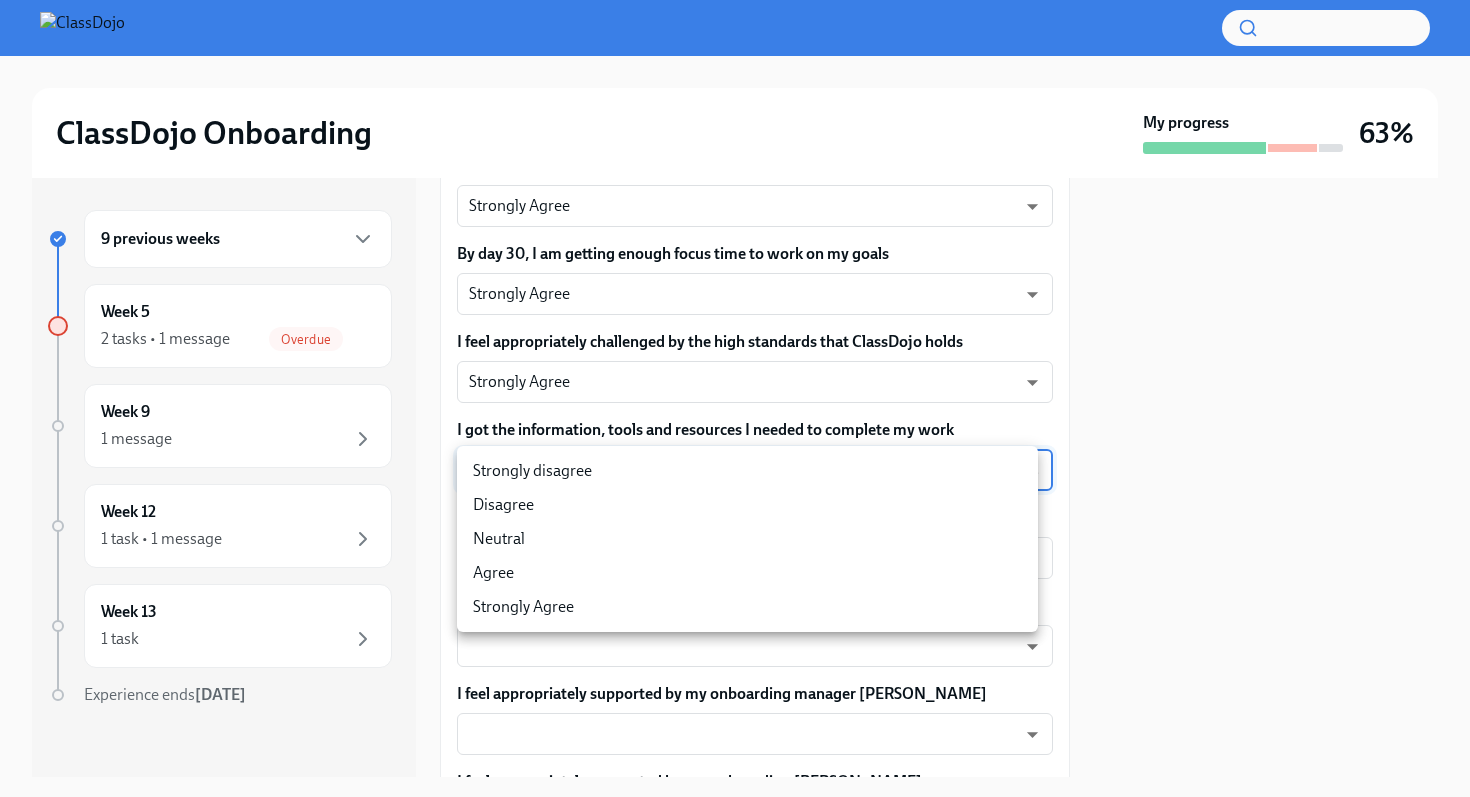 click on "Strongly Agree" at bounding box center (747, 607) 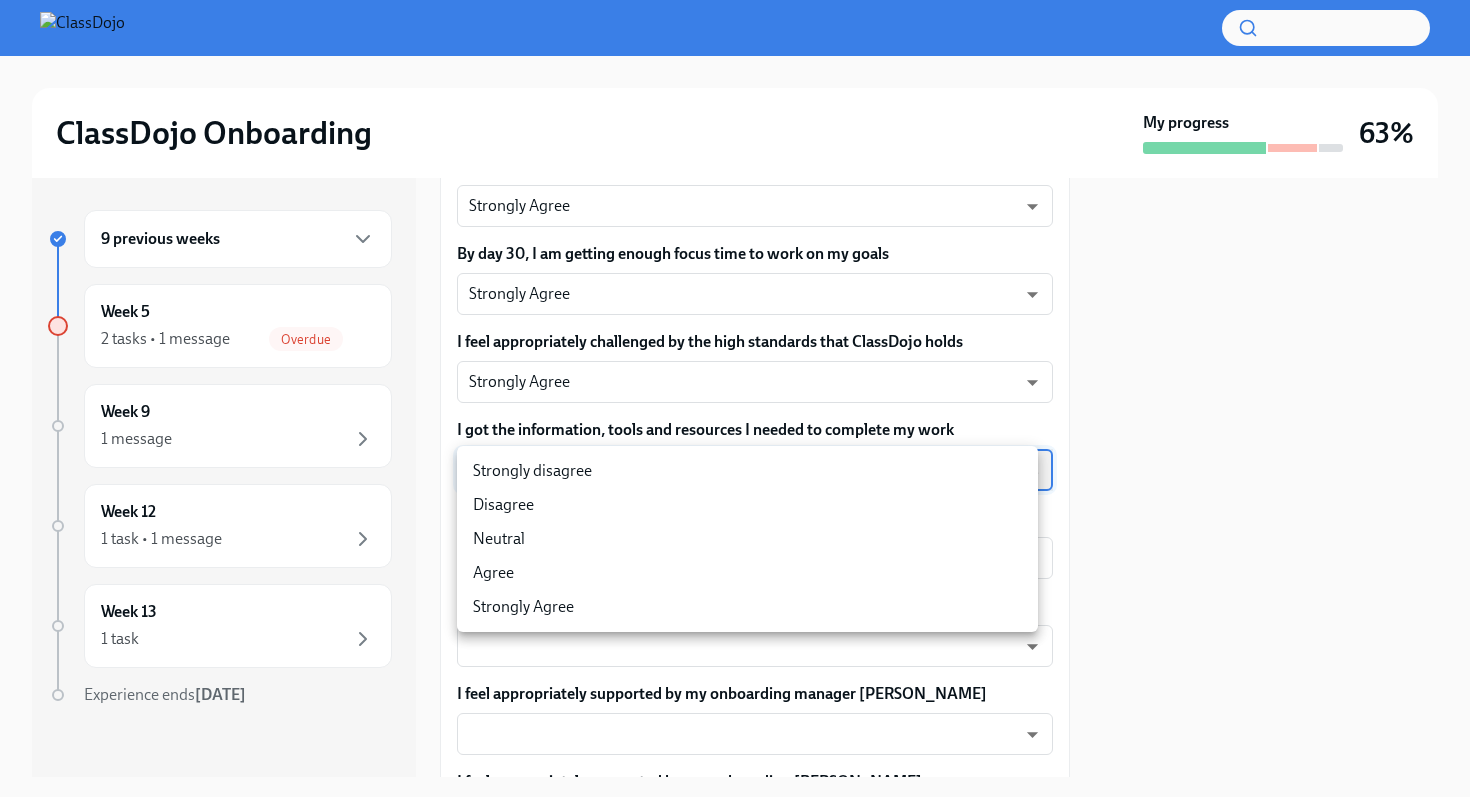 type on "eNPISeX8v" 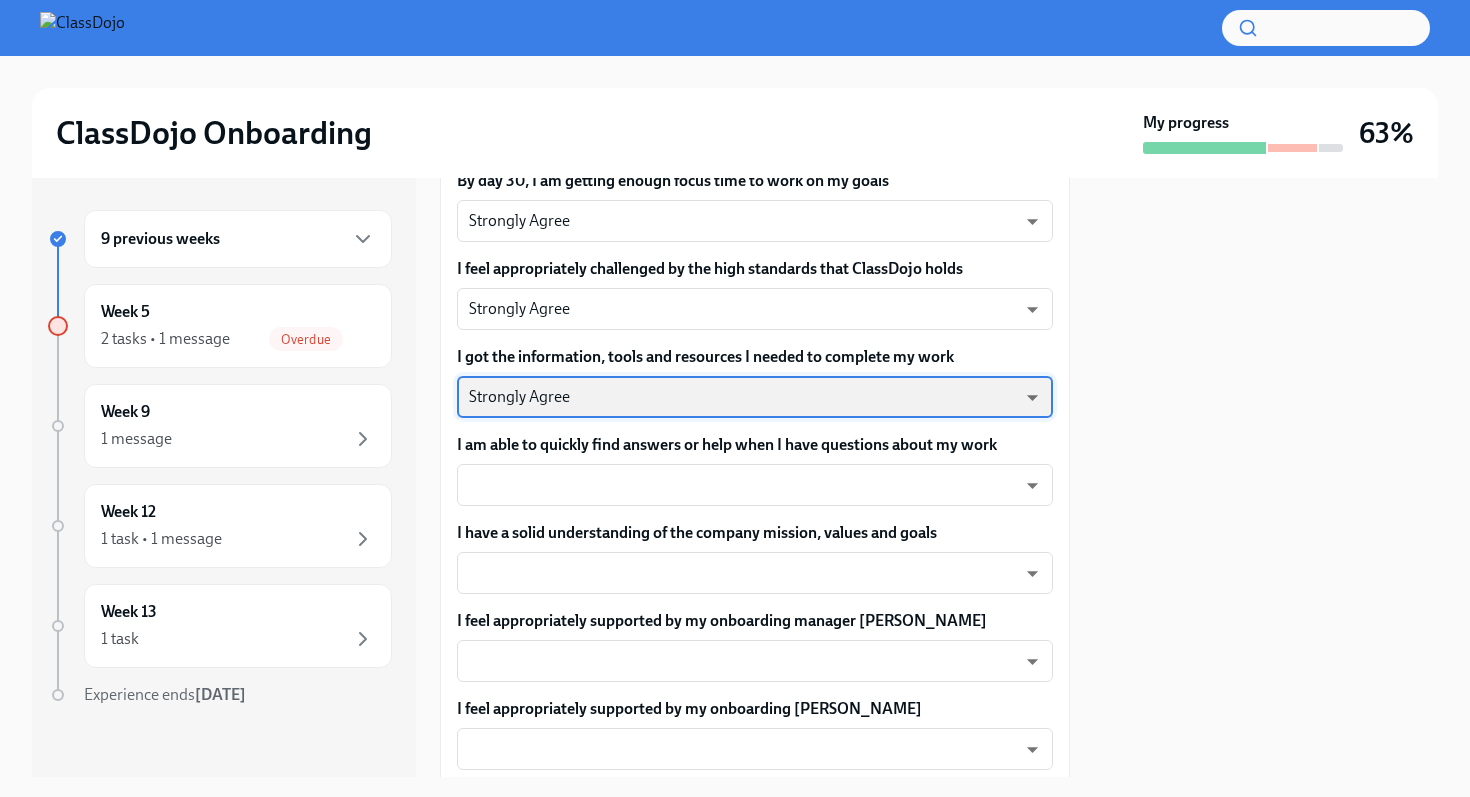 scroll, scrollTop: 467, scrollLeft: 0, axis: vertical 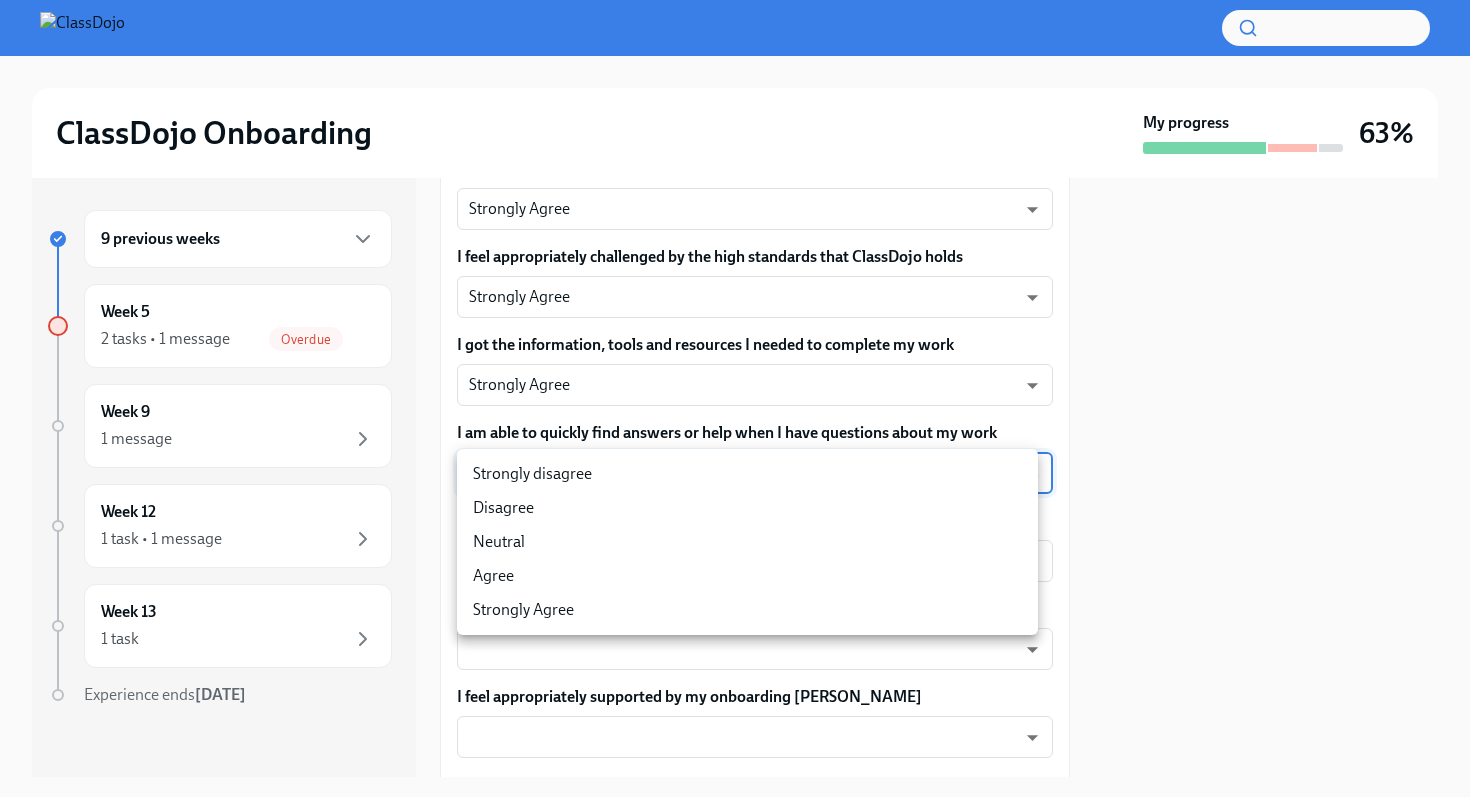 click on "ClassDojo Onboarding My progress 63% 9 previous weeks Week 5 2 tasks • 1 message Overdue Week 9 1 message Week 12 1 task • 1 message Week 13 1 task Experience ends  [DATE] Complete the 30-day Feedback Survey Overdue Due  [DATE] It's time for your 30 day check-in! Wow! You've been with us for almost 30 days.
You will soon have a 30-day check-in meeting with your... I have a clear understanding of my role and responsibilities Strongly Agree eNPISeX8v ​ My 30 day goals were clear Strongly Agree eNPISeX8v ​ By day 30, I am getting enough focus time to work on my goals Strongly Agree eNPISeX8v ​ I feel appropriately challenged by the high standards that ClassDojo holds Strongly Agree eNPISeX8v ​ I got the information, tools and resources I needed to complete my work Strongly Agree eNPISeX8v ​ I am able to quickly find answers or help when I have questions about my work ​ ​ I have a solid understanding of the company mission, values and goals ​ ​ ​ ​ ​ ​ ​ ​ ​ x" at bounding box center [735, 398] 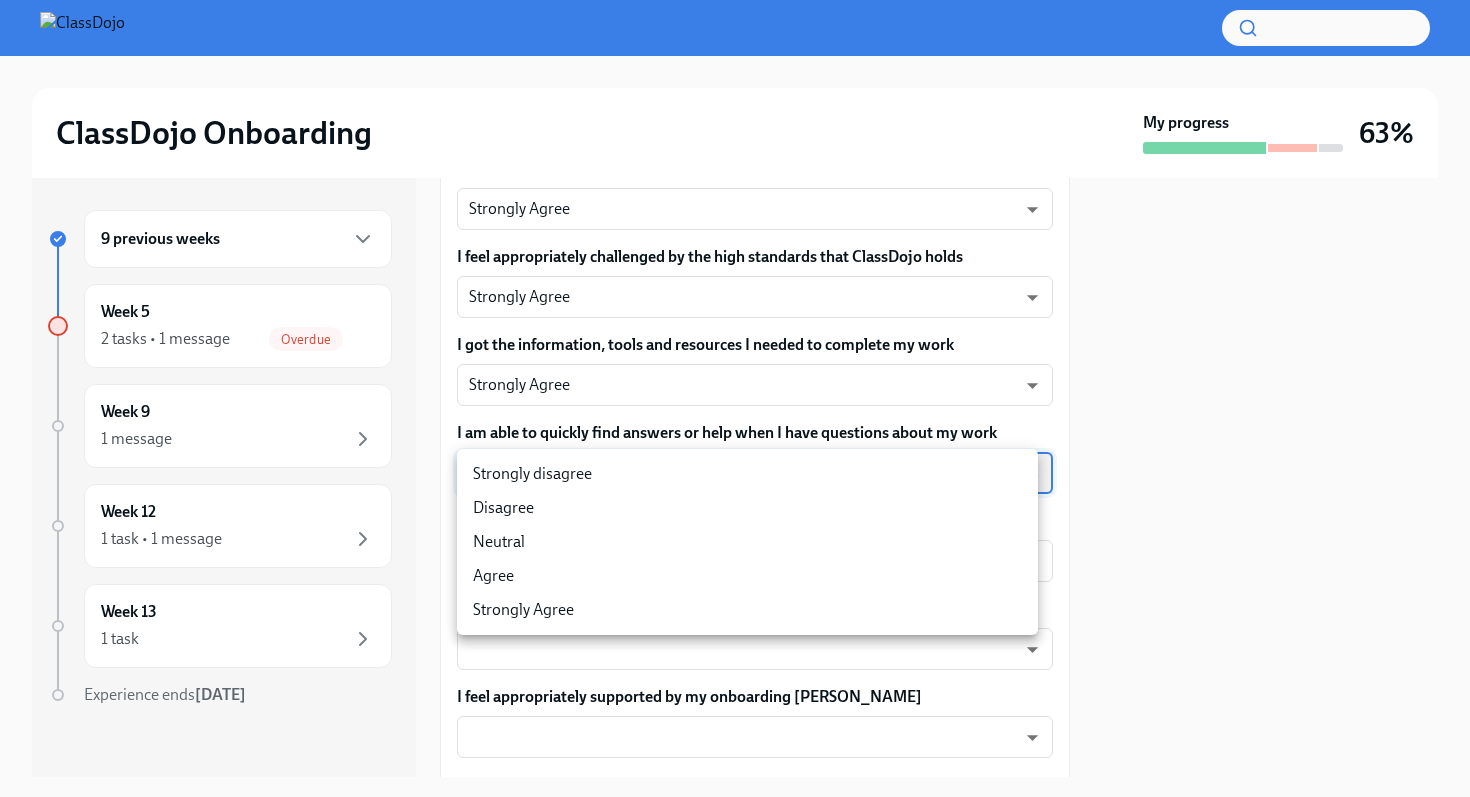 type on "eNPISeX8v" 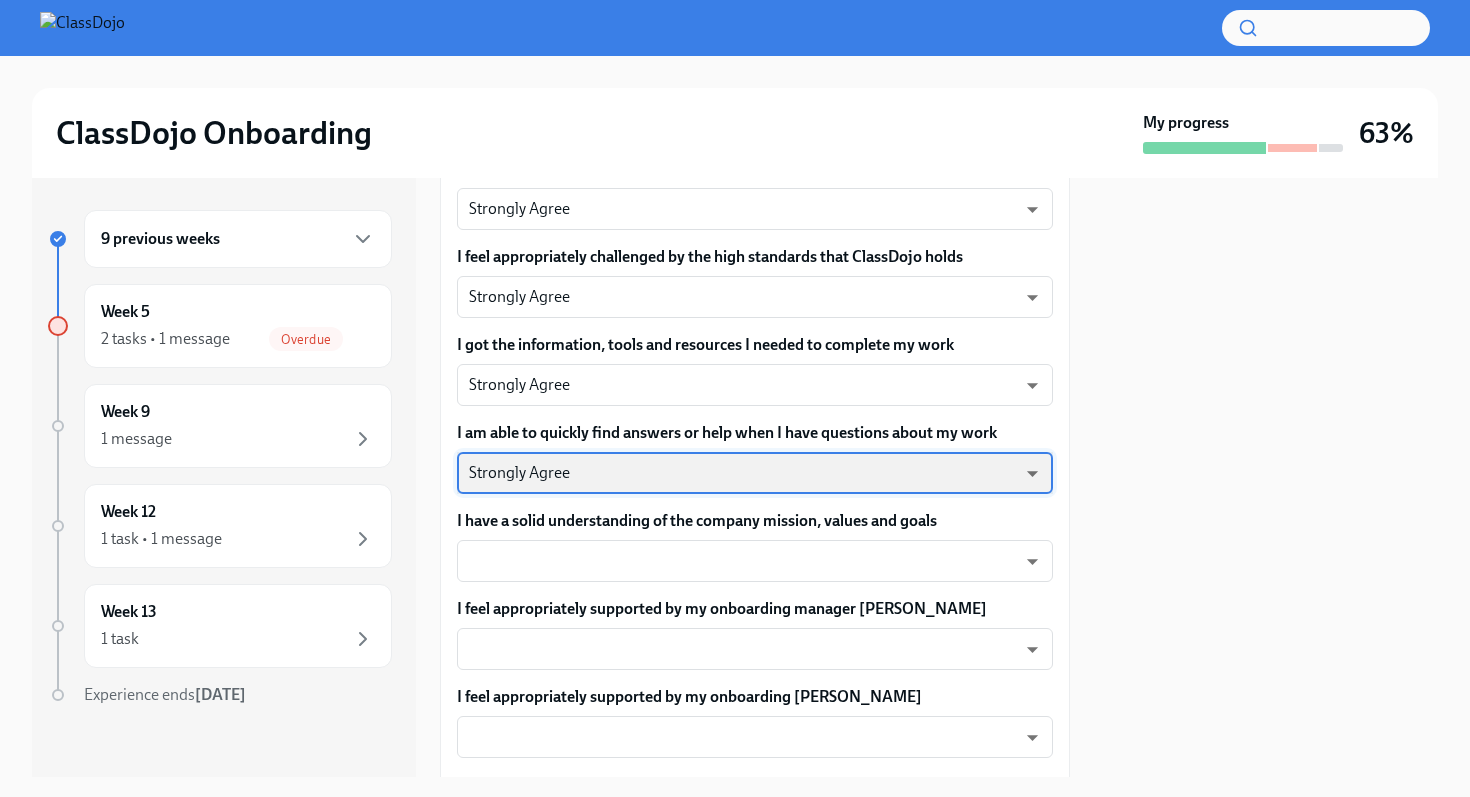 scroll, scrollTop: 557, scrollLeft: 0, axis: vertical 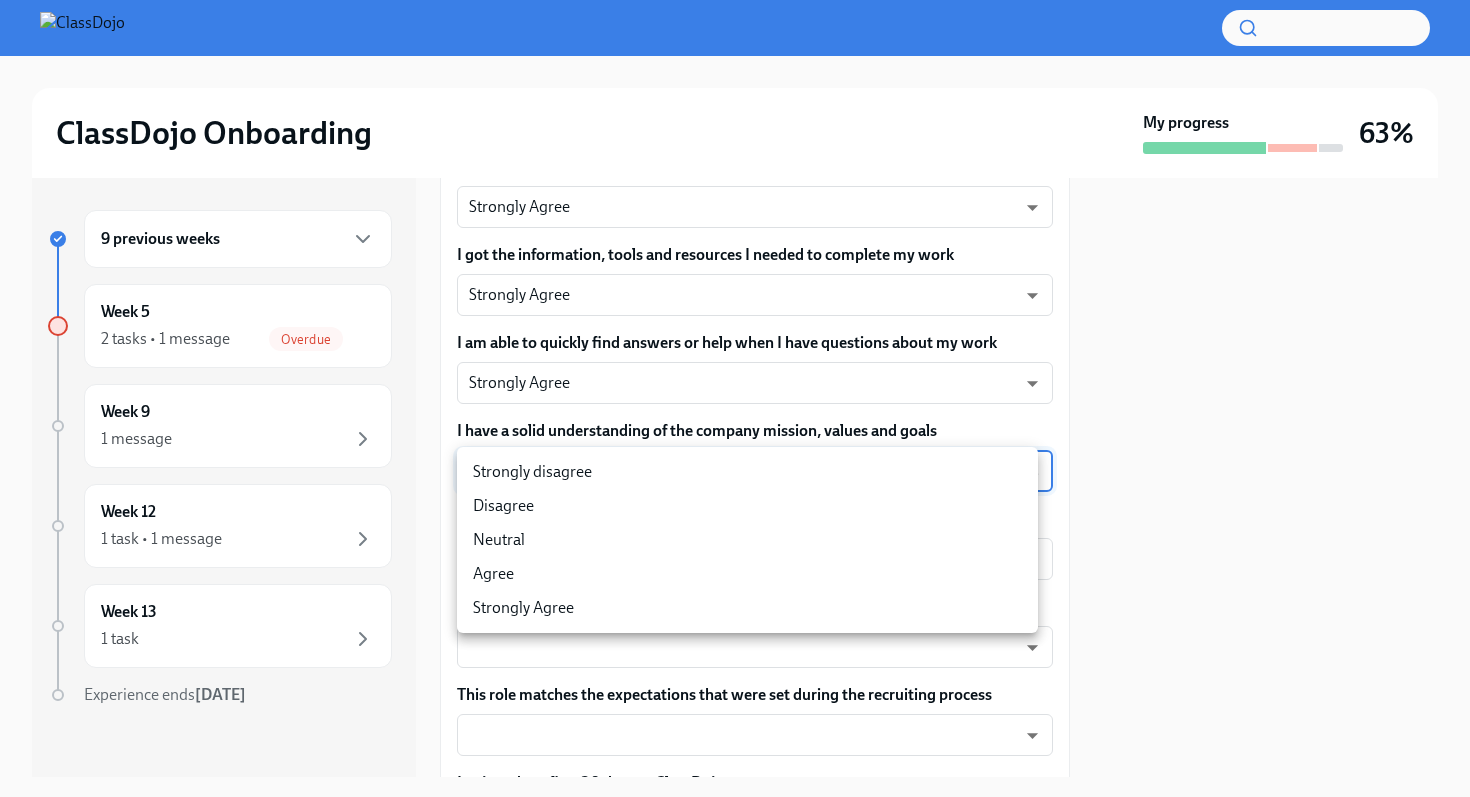 click on "ClassDojo Onboarding My progress 63% 9 previous weeks Week 5 2 tasks • 1 message Overdue Week 9 1 message Week 12 1 task • 1 message Week 13 1 task Experience ends  [DATE] Complete the 30-day Feedback Survey Overdue Due  [DATE] It's time for your 30 day check-in! Wow! You've been with us for almost 30 days.
You will soon have a 30-day check-in meeting with your... I have a clear understanding of my role and responsibilities Strongly Agree eNPISeX8v ​ My 30 day goals were clear Strongly Agree eNPISeX8v ​ By day 30, I am getting enough focus time to work on my goals Strongly Agree eNPISeX8v ​ I feel appropriately challenged by the high standards that ClassDojo holds Strongly Agree eNPISeX8v ​ I got the information, tools and resources I needed to complete my work Strongly Agree eNPISeX8v ​ I am able to quickly find answers or help when I have questions about my work Strongly Agree eNPISeX8v ​ I have a solid understanding of the company mission, values and goals ​ ​ ​ ​" at bounding box center [735, 398] 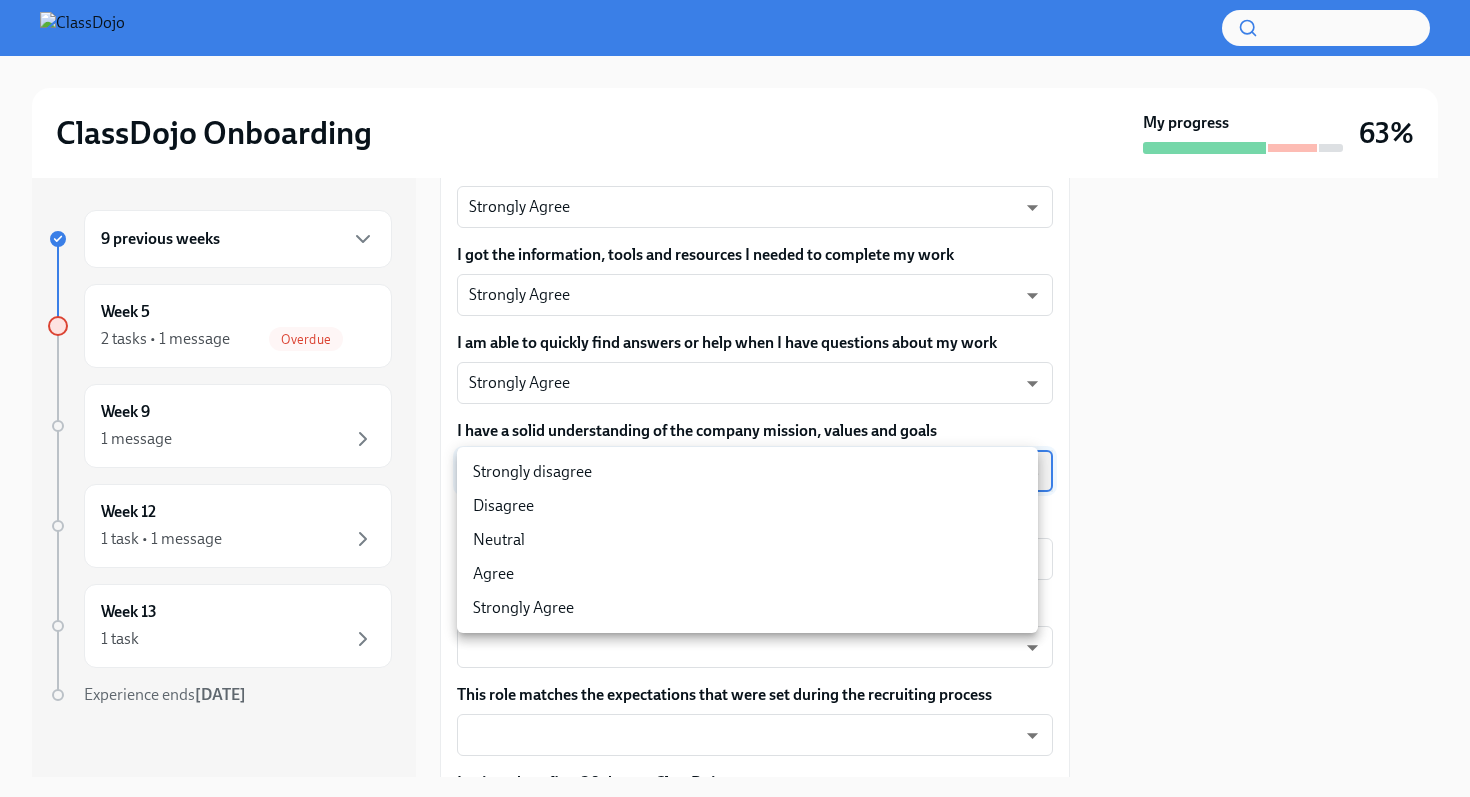 type on "eNPISeX8v" 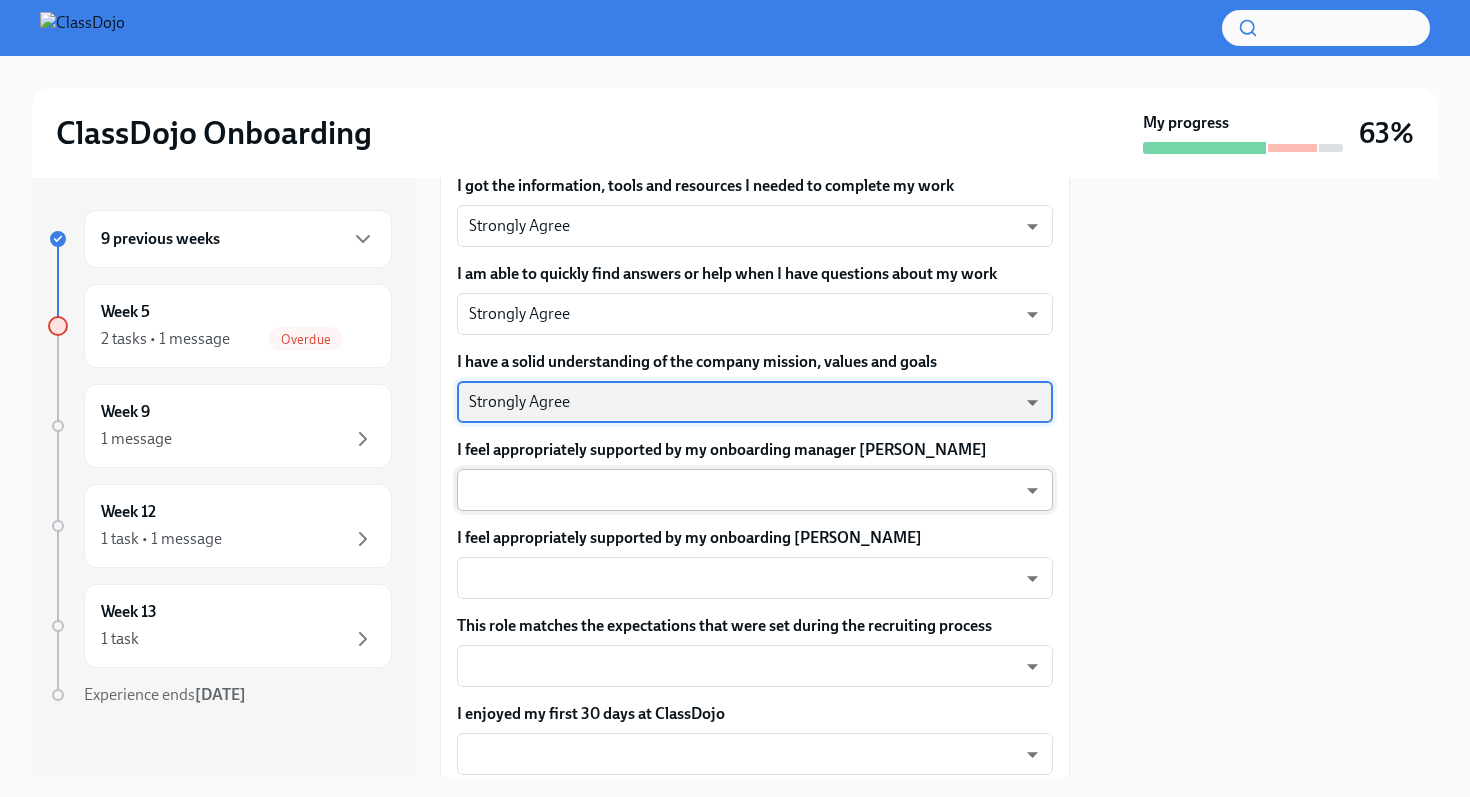 scroll, scrollTop: 631, scrollLeft: 0, axis: vertical 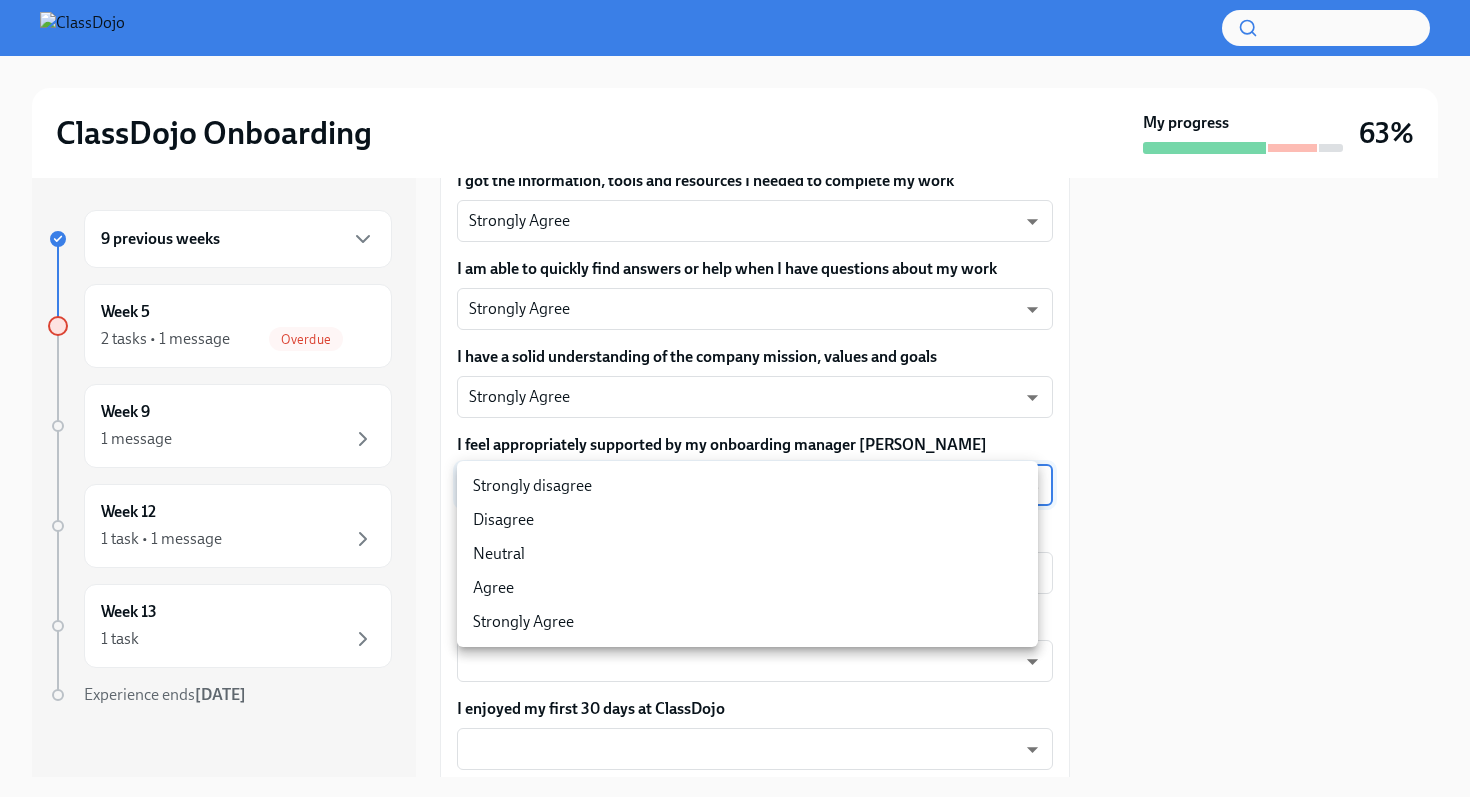 click on "ClassDojo Onboarding My progress 63% 9 previous weeks Week 5 2 tasks • 1 message Overdue Week 9 1 message Week 12 1 task • 1 message Week 13 1 task Experience ends  [DATE] Complete the 30-day Feedback Survey Overdue Due  [DATE] It's time for your 30 day check-in! Wow! You've been with us for almost 30 days.
You will soon have a 30-day check-in meeting with your... I have a clear understanding of my role and responsibilities Strongly Agree eNPISeX8v ​ My 30 day goals were clear Strongly Agree eNPISeX8v ​ By day 30, I am getting enough focus time to work on my goals Strongly Agree eNPISeX8v ​ I feel appropriately challenged by the high standards that ClassDojo holds Strongly Agree eNPISeX8v ​ I got the information, tools and resources I needed to complete my work Strongly Agree eNPISeX8v ​ I am able to quickly find answers or help when I have questions about my work Strongly Agree eNPISeX8v ​ I have a solid understanding of the company mission, values and goals Strongly Agree x" at bounding box center [735, 398] 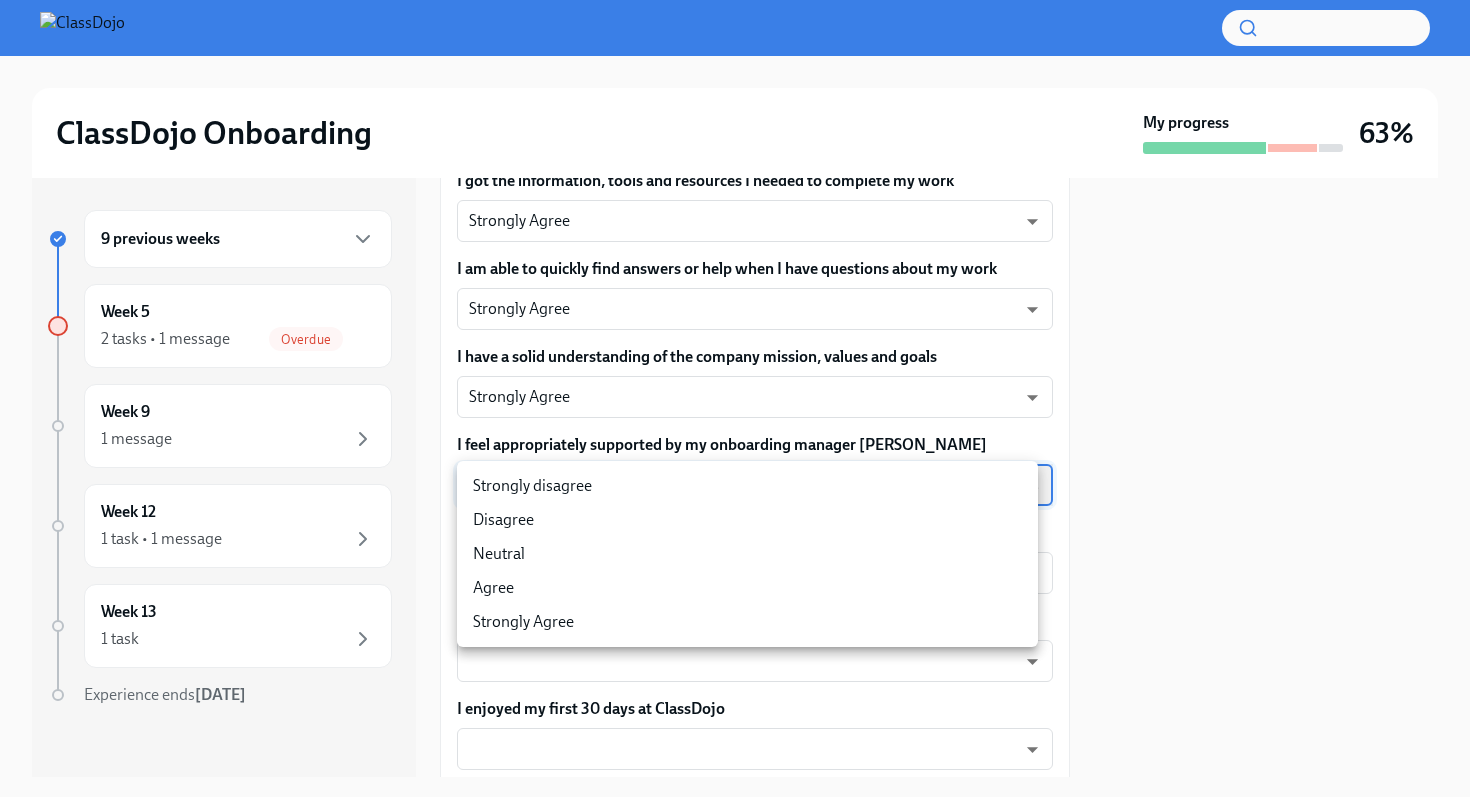 type on "eNPISeX8v" 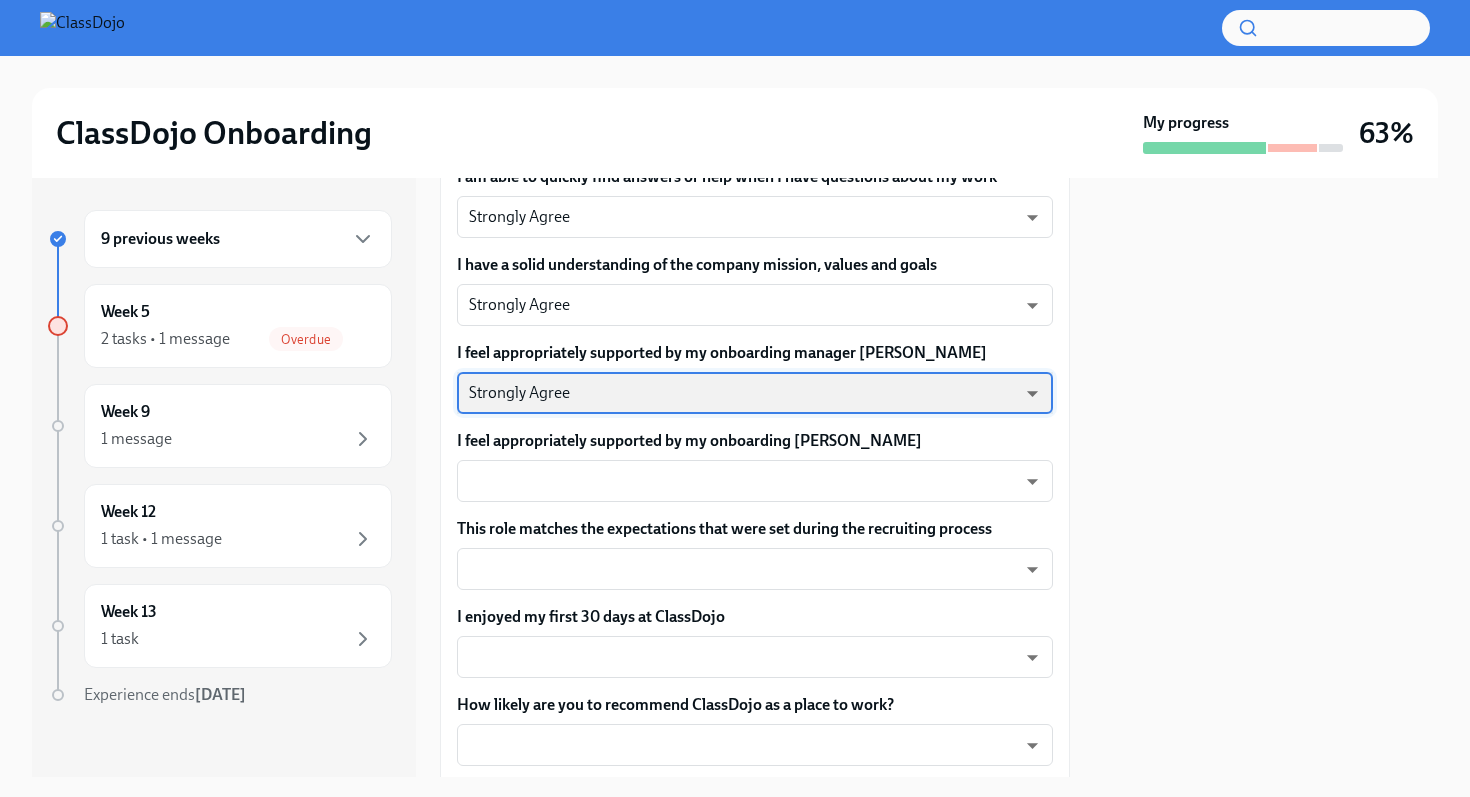 scroll, scrollTop: 726, scrollLeft: 0, axis: vertical 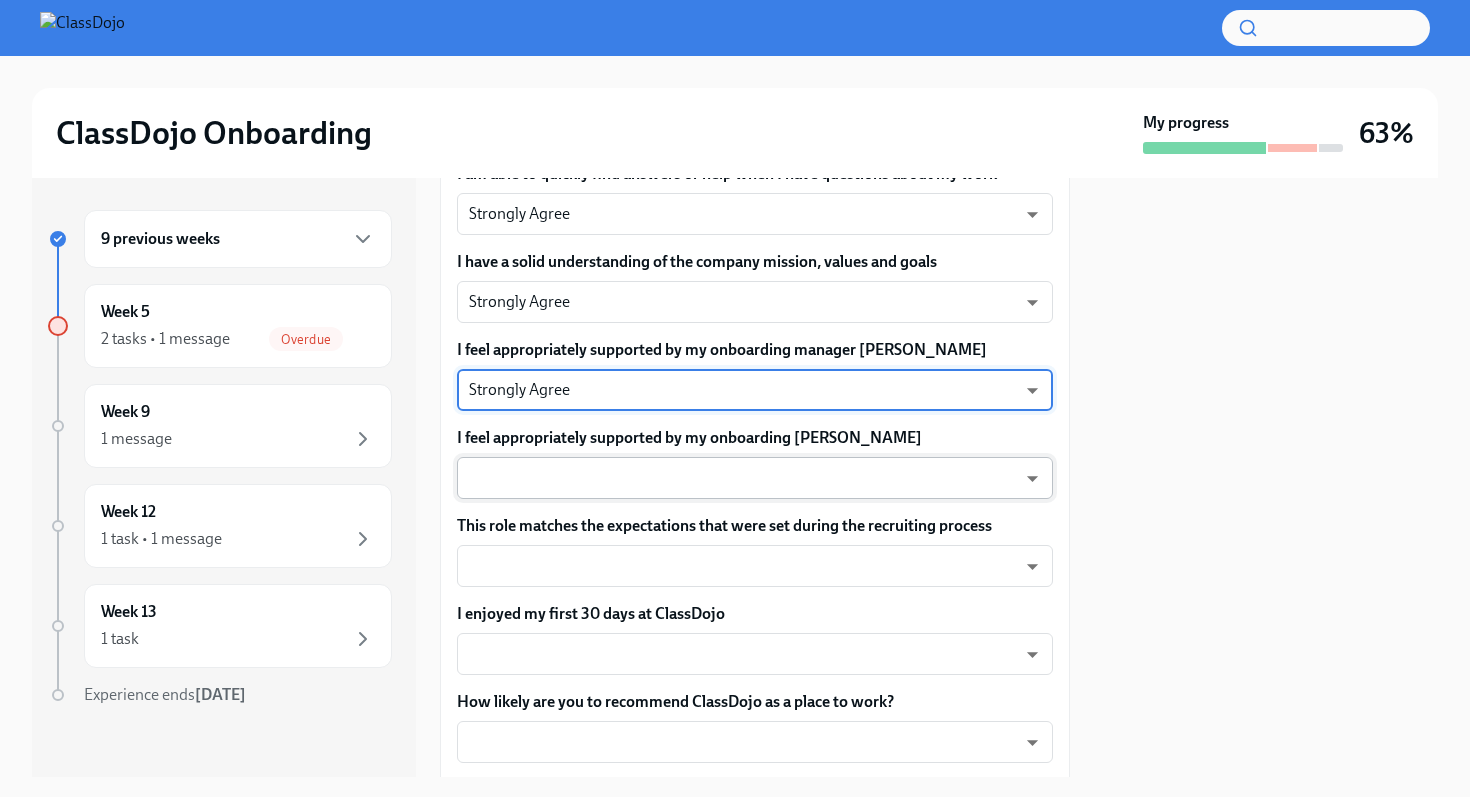 click on "ClassDojo Onboarding My progress 63% 9 previous weeks Week 5 2 tasks • 1 message Overdue Week 9 1 message Week 12 1 task • 1 message Week 13 1 task Experience ends  [DATE] Complete the 30-day Feedback Survey Overdue Due  [DATE] It's time for your 30 day check-in! Wow! You've been with us for almost 30 days.
You will soon have a 30-day check-in meeting with your... I have a clear understanding of my role and responsibilities Strongly Agree eNPISeX8v ​ My 30 day goals were clear Strongly Agree eNPISeX8v ​ By day 30, I am getting enough focus time to work on my goals Strongly Agree eNPISeX8v ​ I feel appropriately challenged by the high standards that ClassDojo holds Strongly Agree eNPISeX8v ​ I got the information, tools and resources I needed to complete my work Strongly Agree eNPISeX8v ​ I am able to quickly find answers or help when I have questions about my work Strongly Agree eNPISeX8v ​ I have a solid understanding of the company mission, values and goals Strongly Agree x" at bounding box center [735, 398] 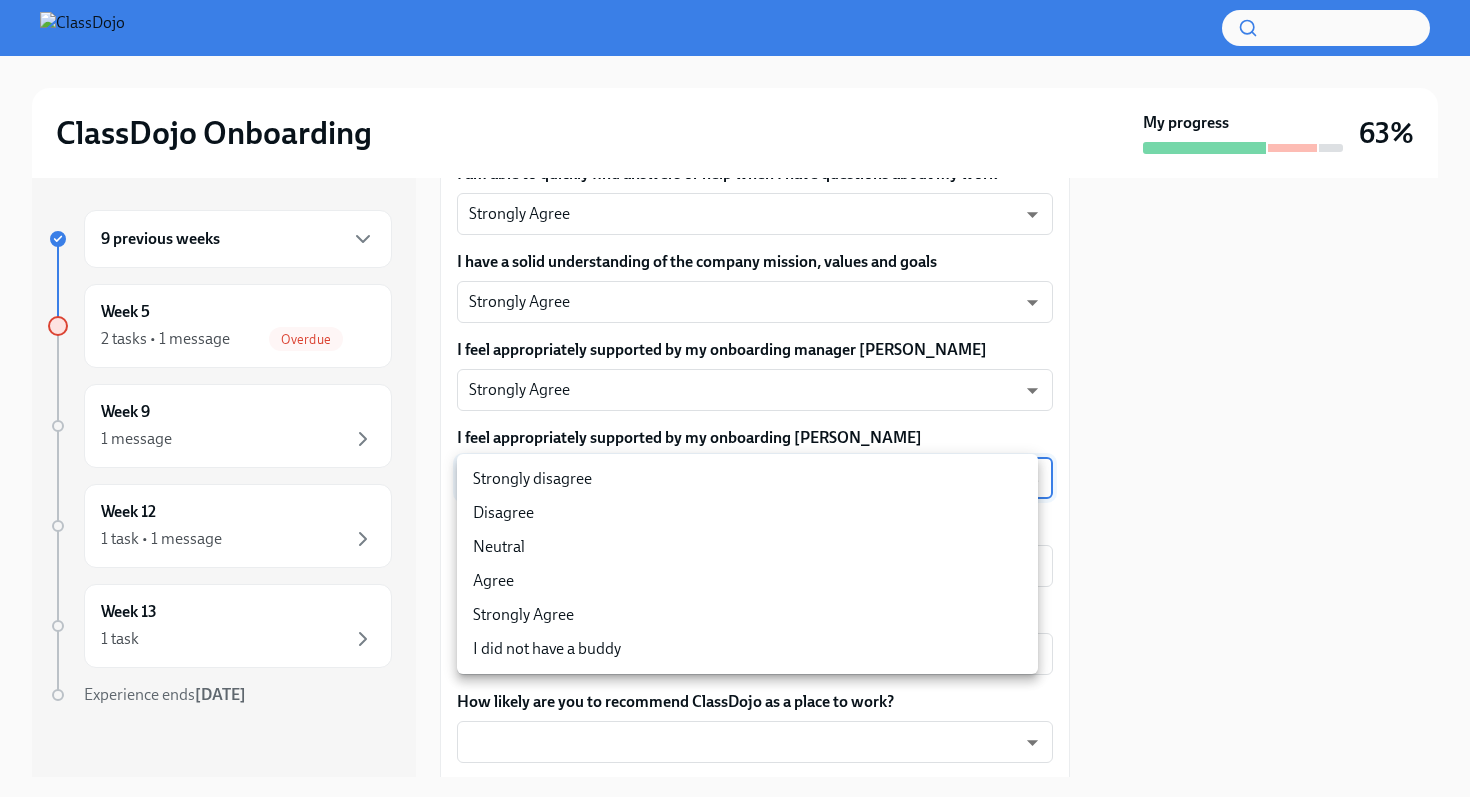 click on "Strongly Agree" at bounding box center [747, 615] 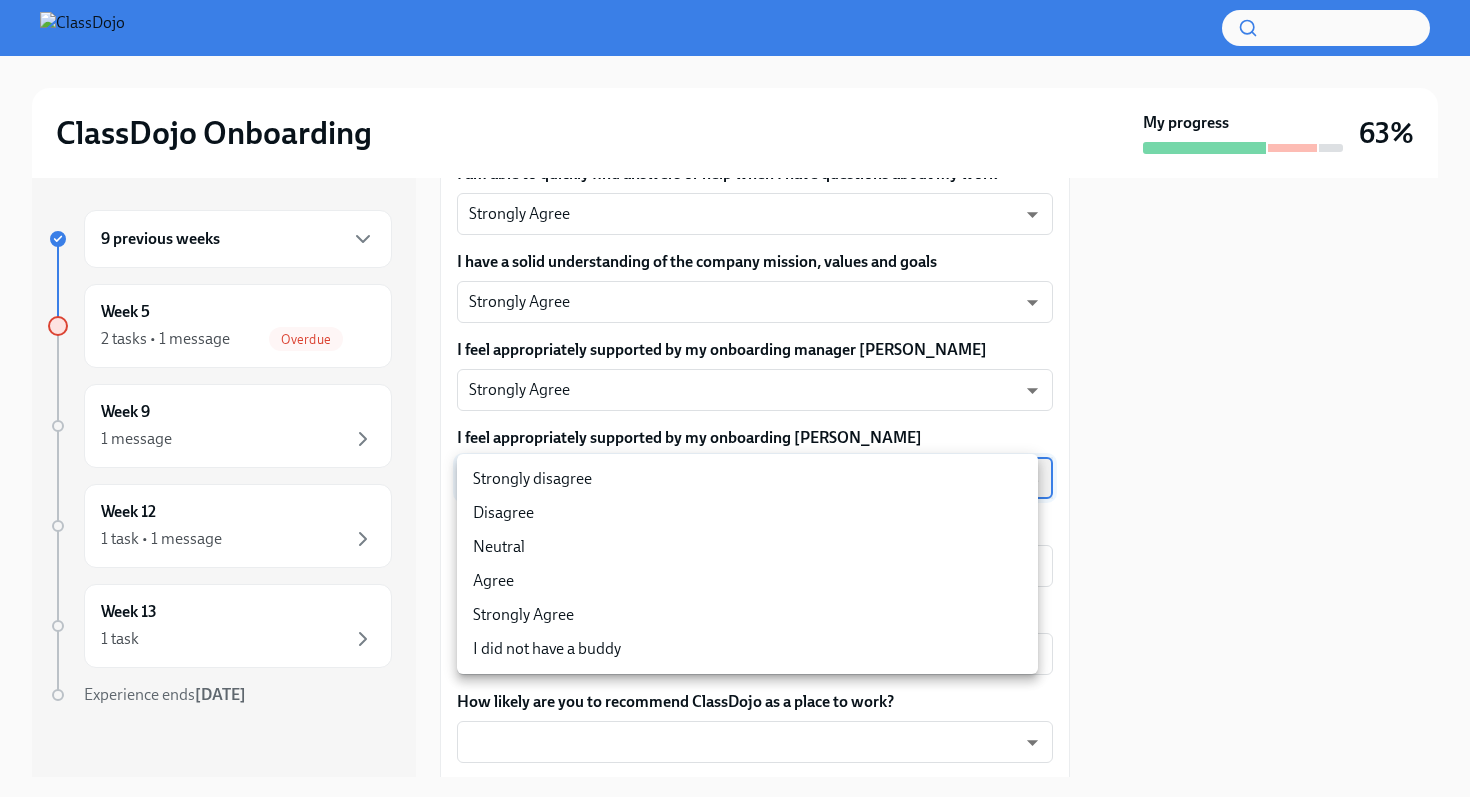 type on "eNPISeX8v" 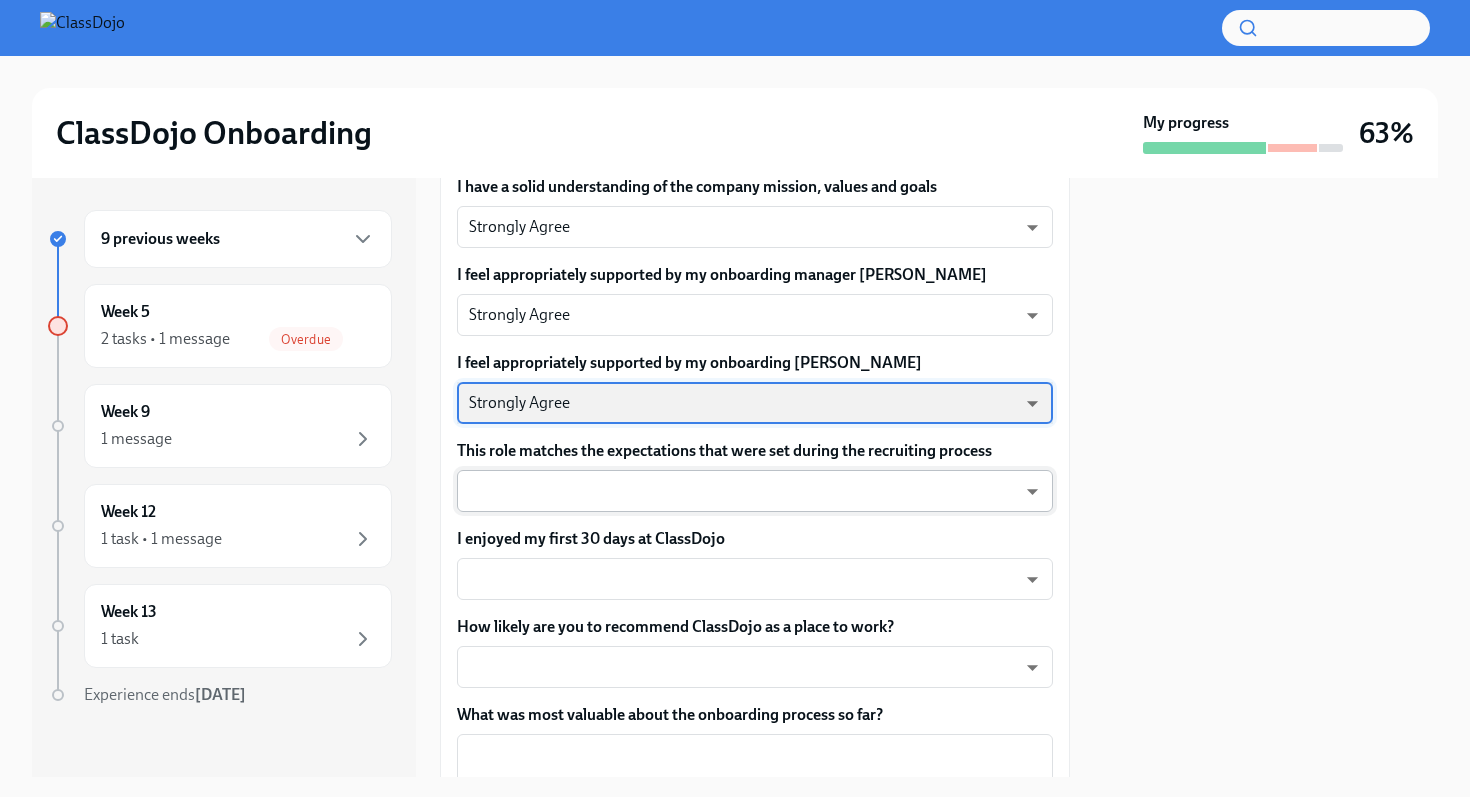 scroll, scrollTop: 804, scrollLeft: 0, axis: vertical 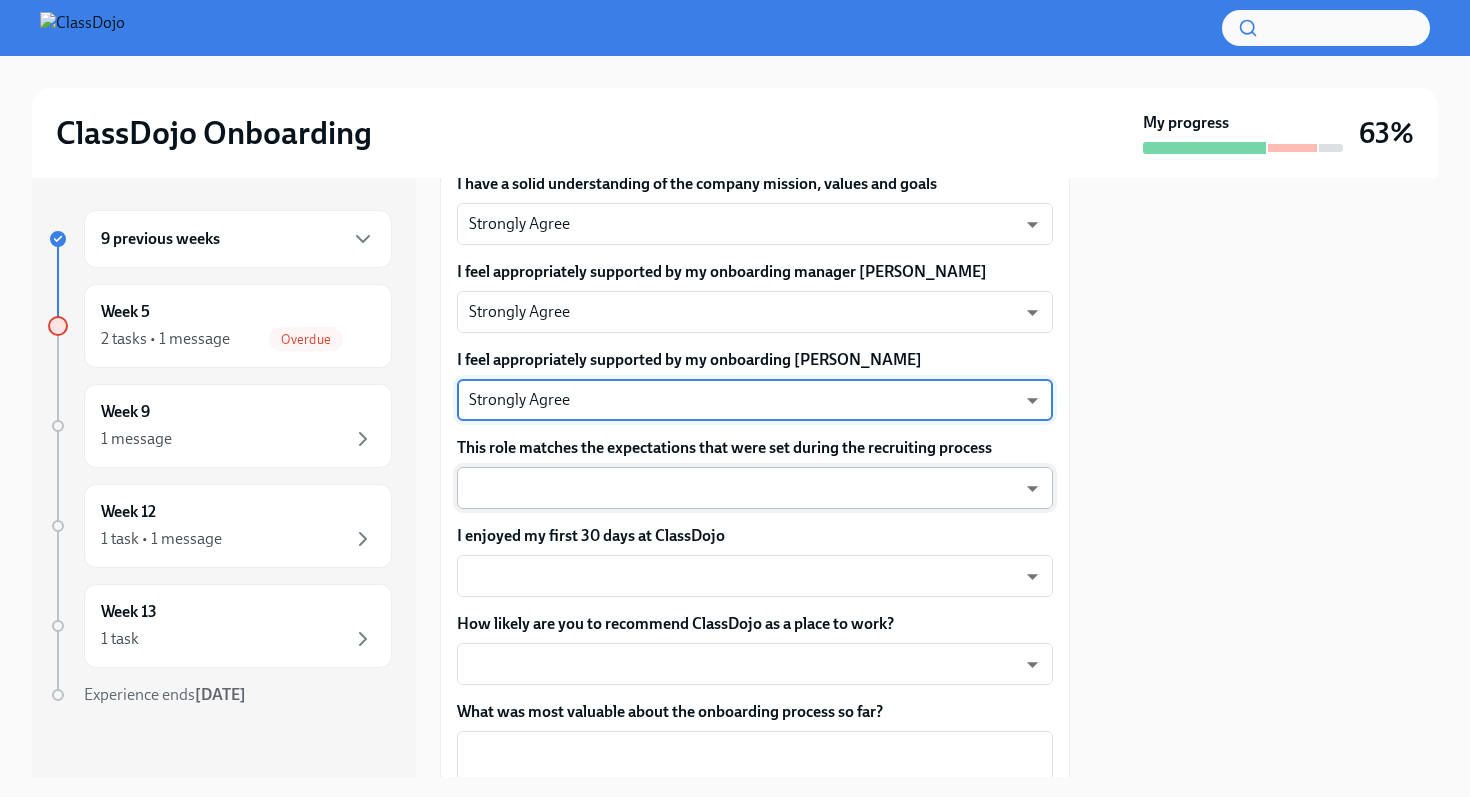click on "ClassDojo Onboarding My progress 63% 9 previous weeks Week 5 2 tasks • 1 message Overdue Week 9 1 message Week 12 1 task • 1 message Week 13 1 task Experience ends  [DATE] Complete the 30-day Feedback Survey Overdue Due  [DATE] It's time for your 30 day check-in! Wow! You've been with us for almost 30 days.
You will soon have a 30-day check-in meeting with your... I have a clear understanding of my role and responsibilities Strongly Agree eNPISeX8v ​ My 30 day goals were clear Strongly Agree eNPISeX8v ​ By day 30, I am getting enough focus time to work on my goals Strongly Agree eNPISeX8v ​ I feel appropriately challenged by the high standards that ClassDojo holds Strongly Agree eNPISeX8v ​ I got the information, tools and resources I needed to complete my work Strongly Agree eNPISeX8v ​ I am able to quickly find answers or help when I have questions about my work Strongly Agree eNPISeX8v ​ I have a solid understanding of the company mission, values and goals Strongly Agree x" at bounding box center (735, 398) 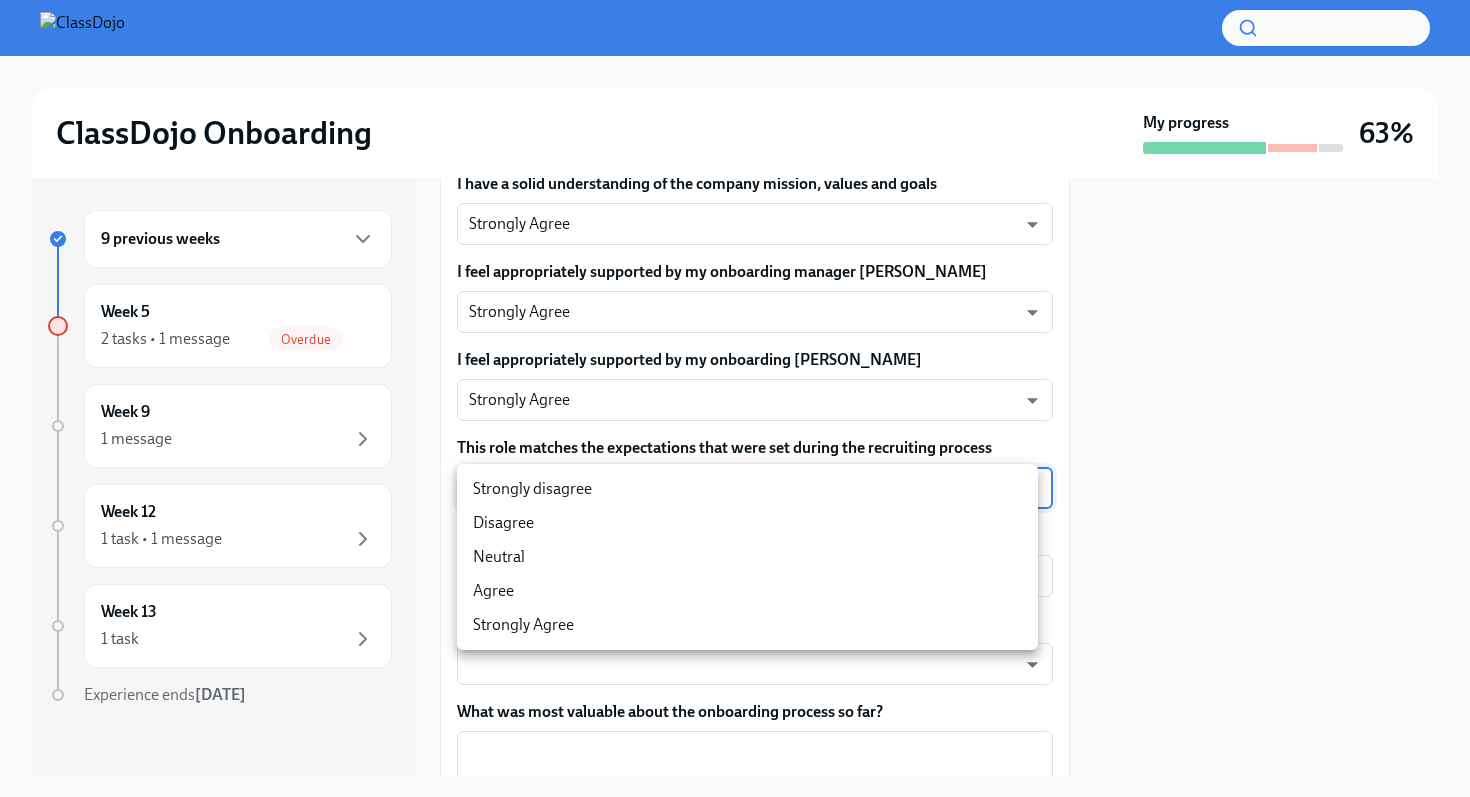 click on "Strongly Agree" at bounding box center (747, 625) 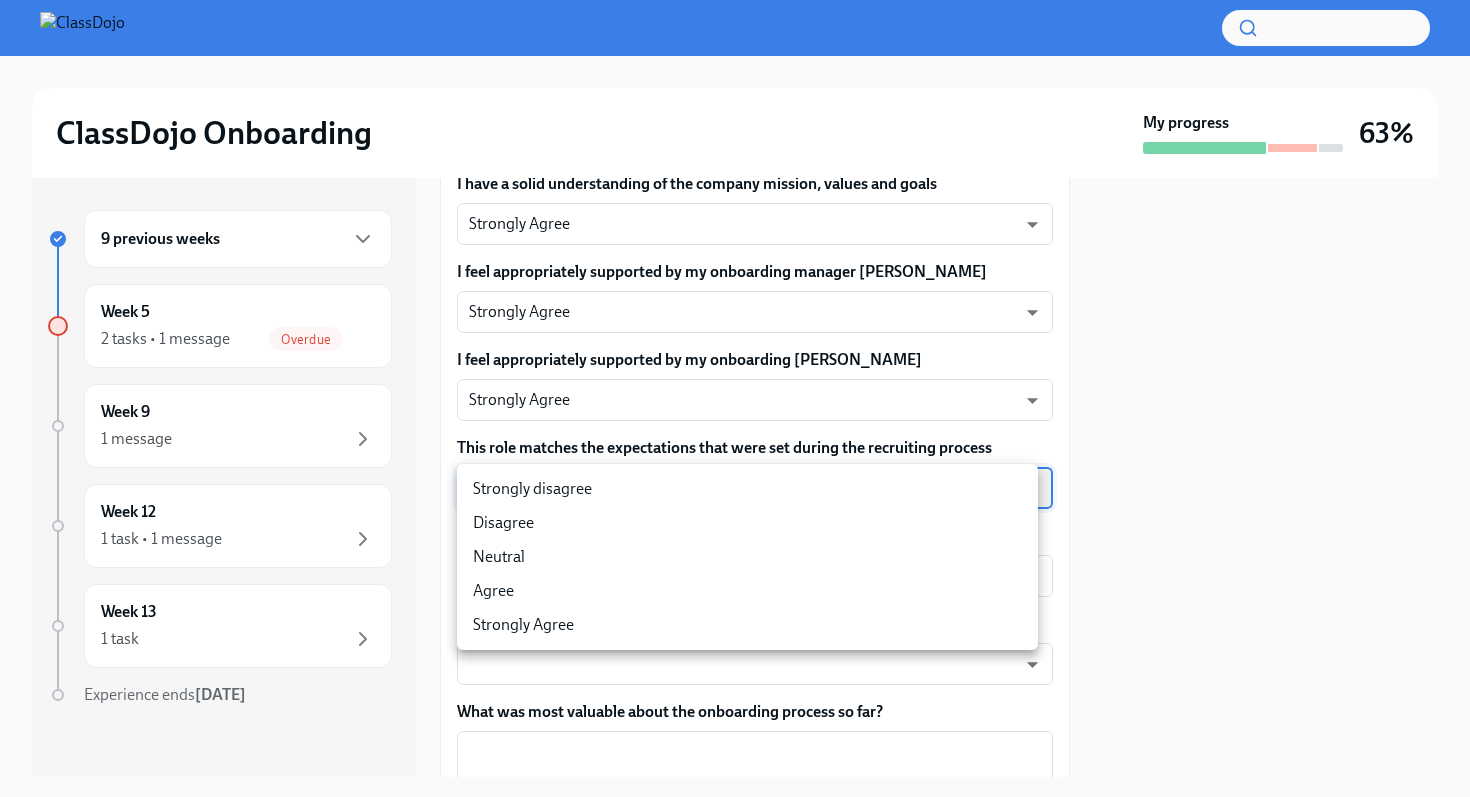 type on "eNPISeX8v" 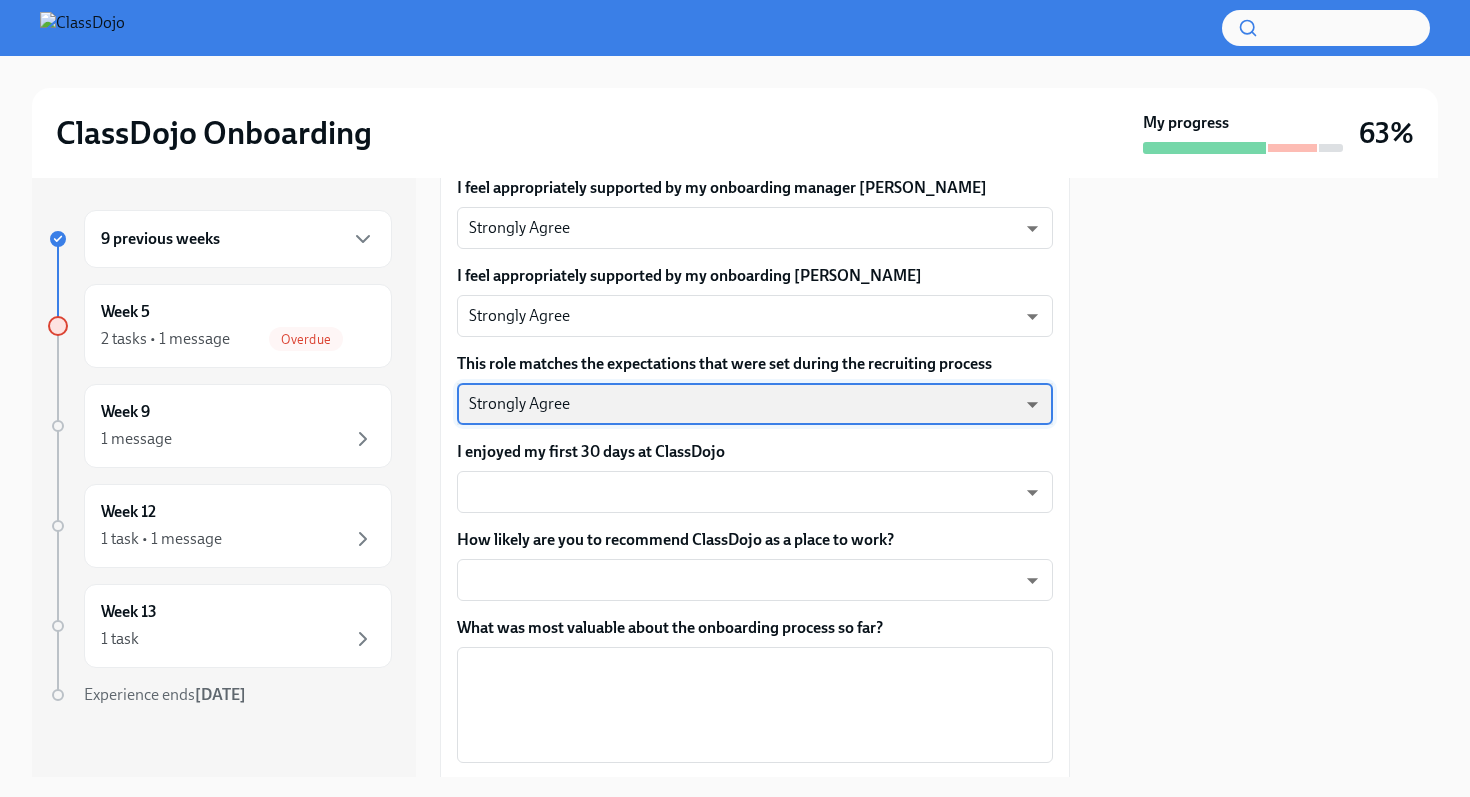 scroll, scrollTop: 890, scrollLeft: 0, axis: vertical 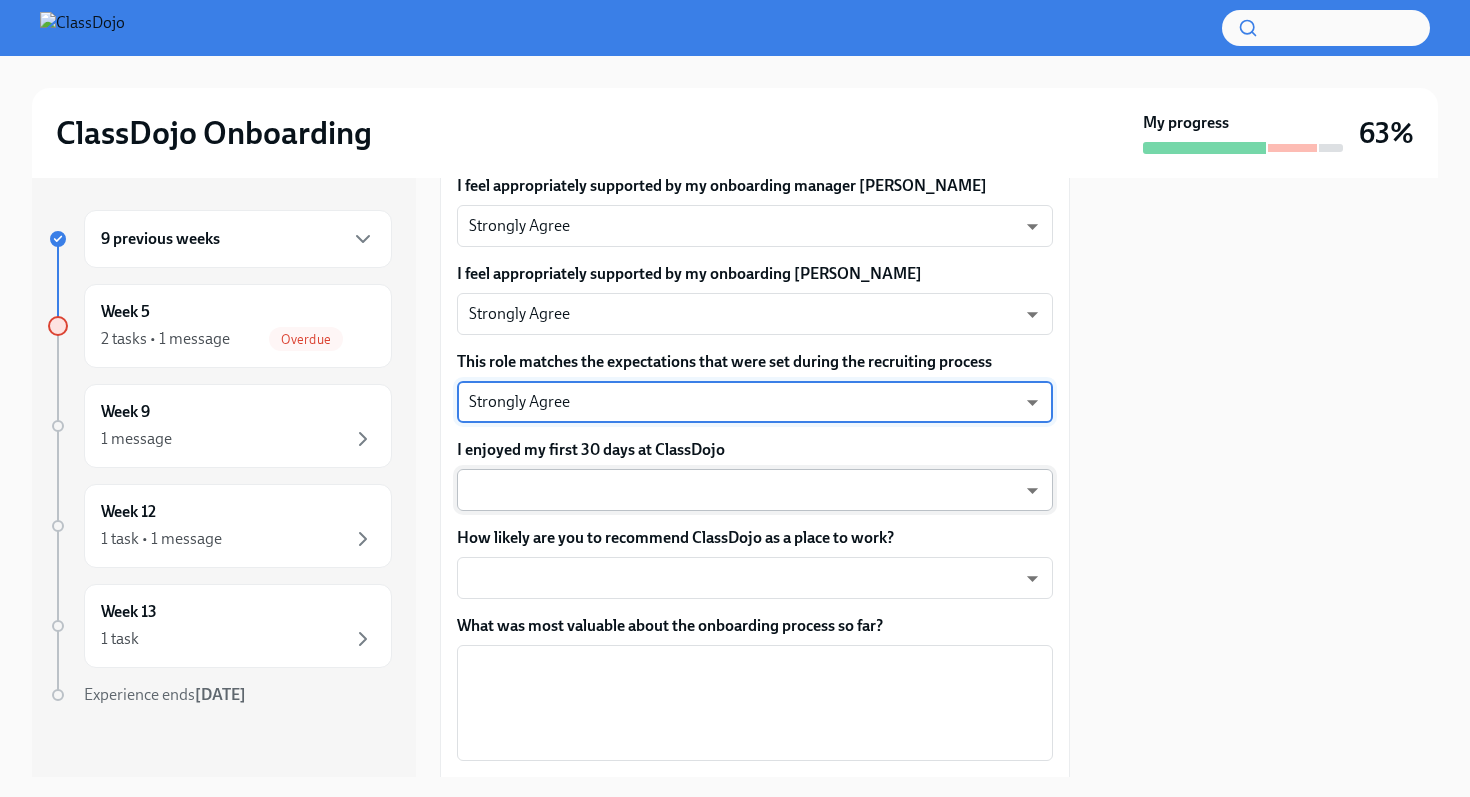 click on "ClassDojo Onboarding My progress 63% 9 previous weeks Week 5 2 tasks • 1 message Overdue Week 9 1 message Week 12 1 task • 1 message Week 13 1 task Experience ends  [DATE] Complete the 30-day Feedback Survey Overdue Due  [DATE] It's time for your 30 day check-in! Wow! You've been with us for almost 30 days.
You will soon have a 30-day check-in meeting with your... I have a clear understanding of my role and responsibilities Strongly Agree eNPISeX8v ​ My 30 day goals were clear Strongly Agree eNPISeX8v ​ By day 30, I am getting enough focus time to work on my goals Strongly Agree eNPISeX8v ​ I feel appropriately challenged by the high standards that ClassDojo holds Strongly Agree eNPISeX8v ​ I got the information, tools and resources I needed to complete my work Strongly Agree eNPISeX8v ​ I am able to quickly find answers or help when I have questions about my work Strongly Agree eNPISeX8v ​ I have a solid understanding of the company mission, values and goals Strongly Agree x" at bounding box center [735, 398] 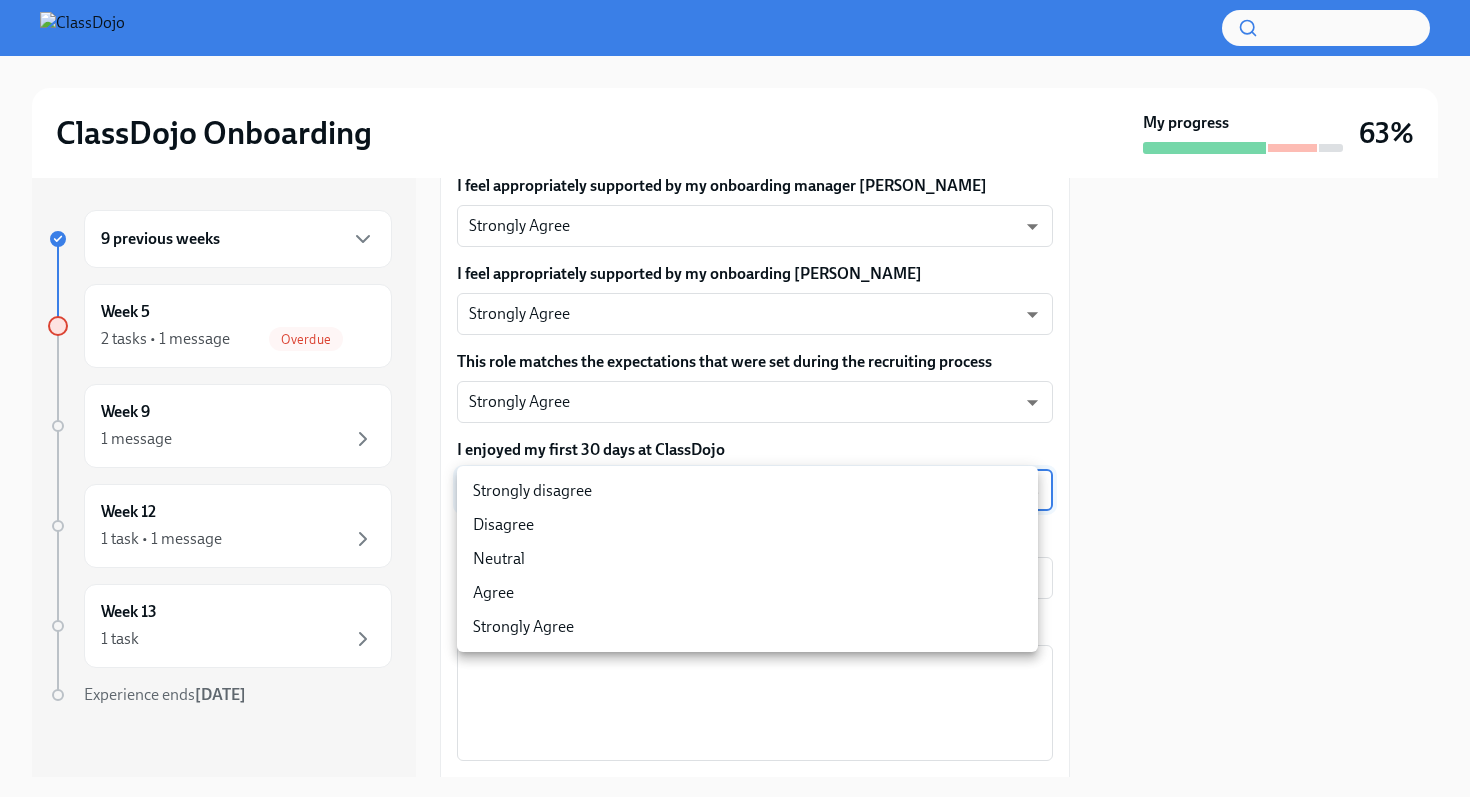 click on "Strongly Agree" at bounding box center (747, 627) 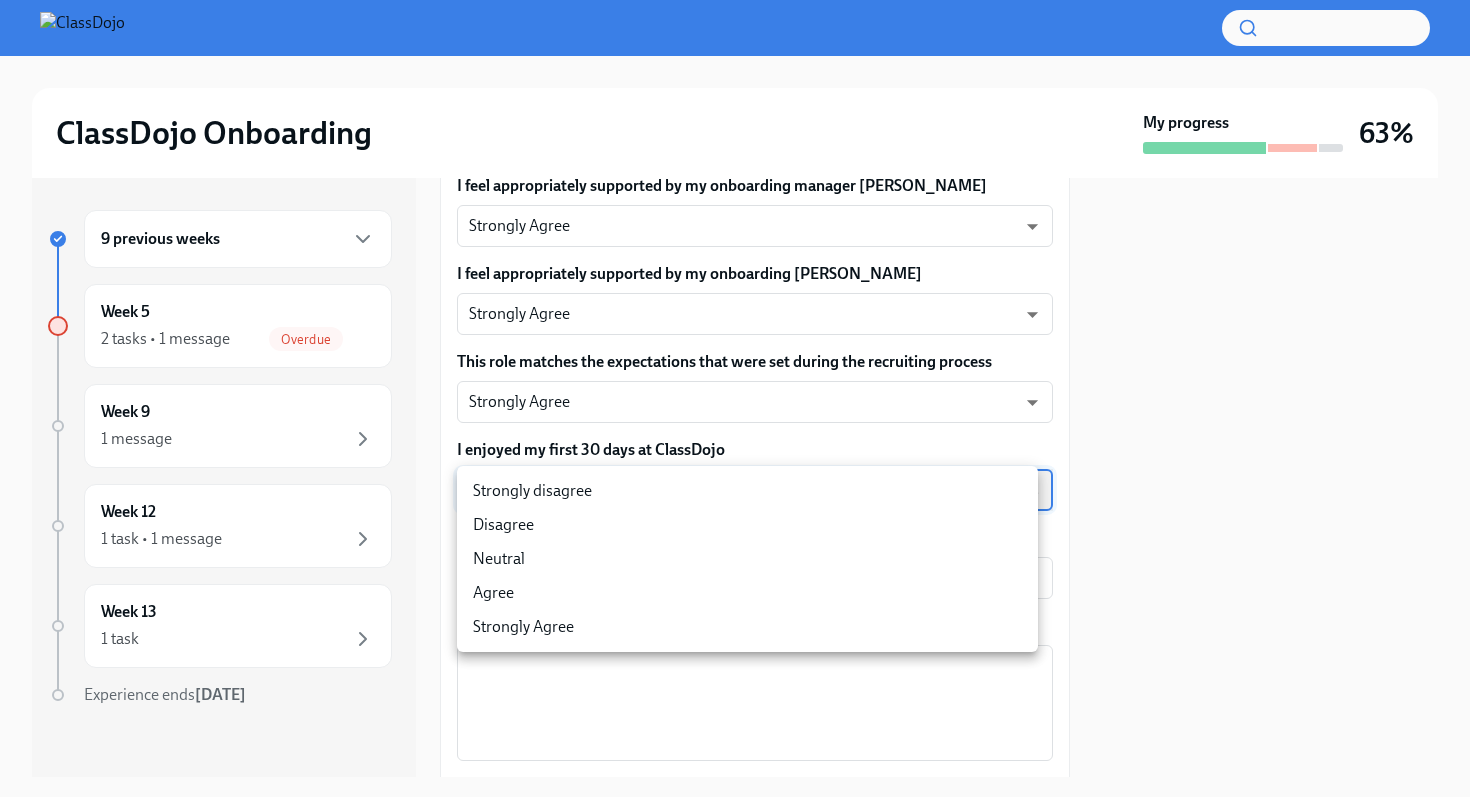 type on "eNPISeX8v" 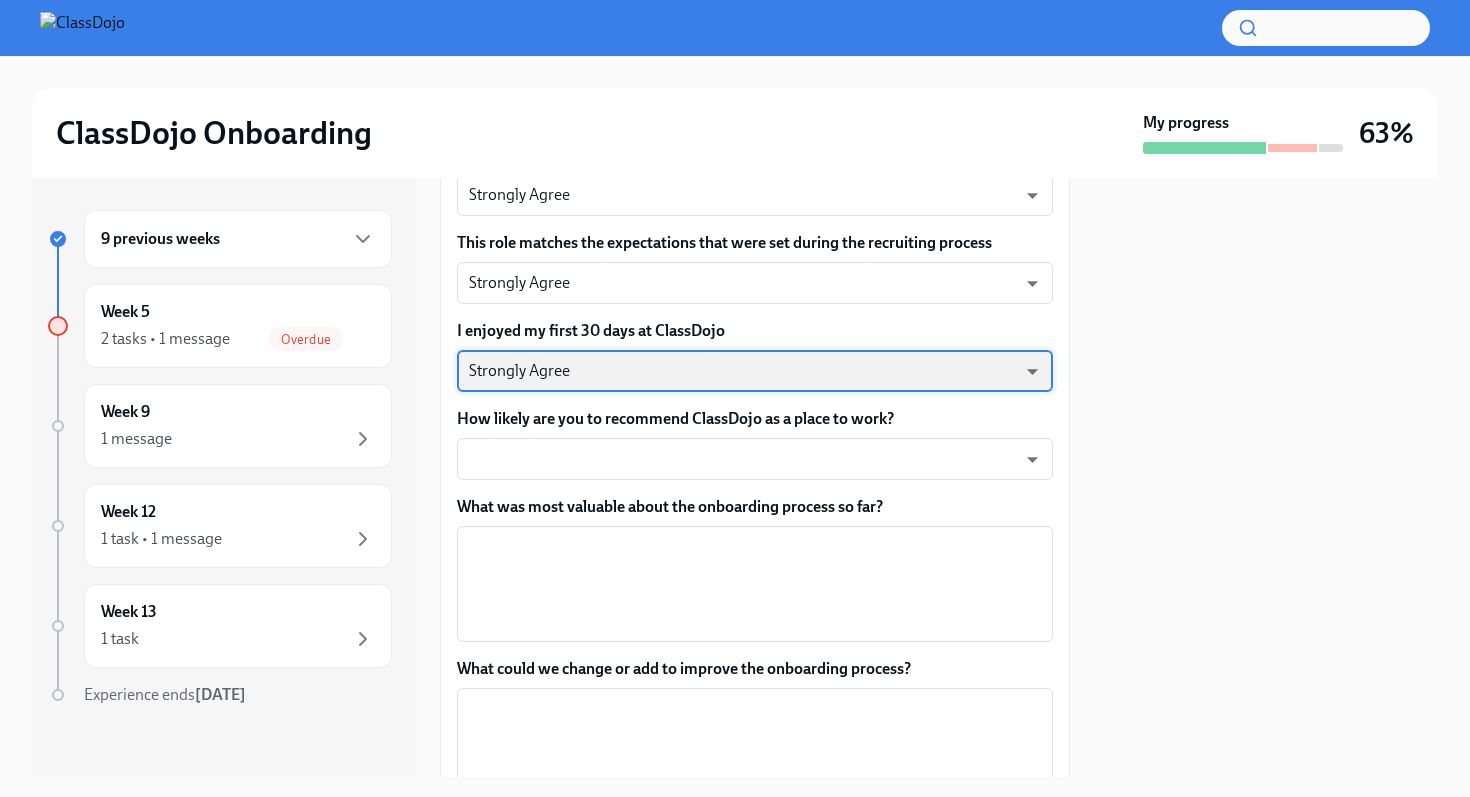 scroll, scrollTop: 1011, scrollLeft: 0, axis: vertical 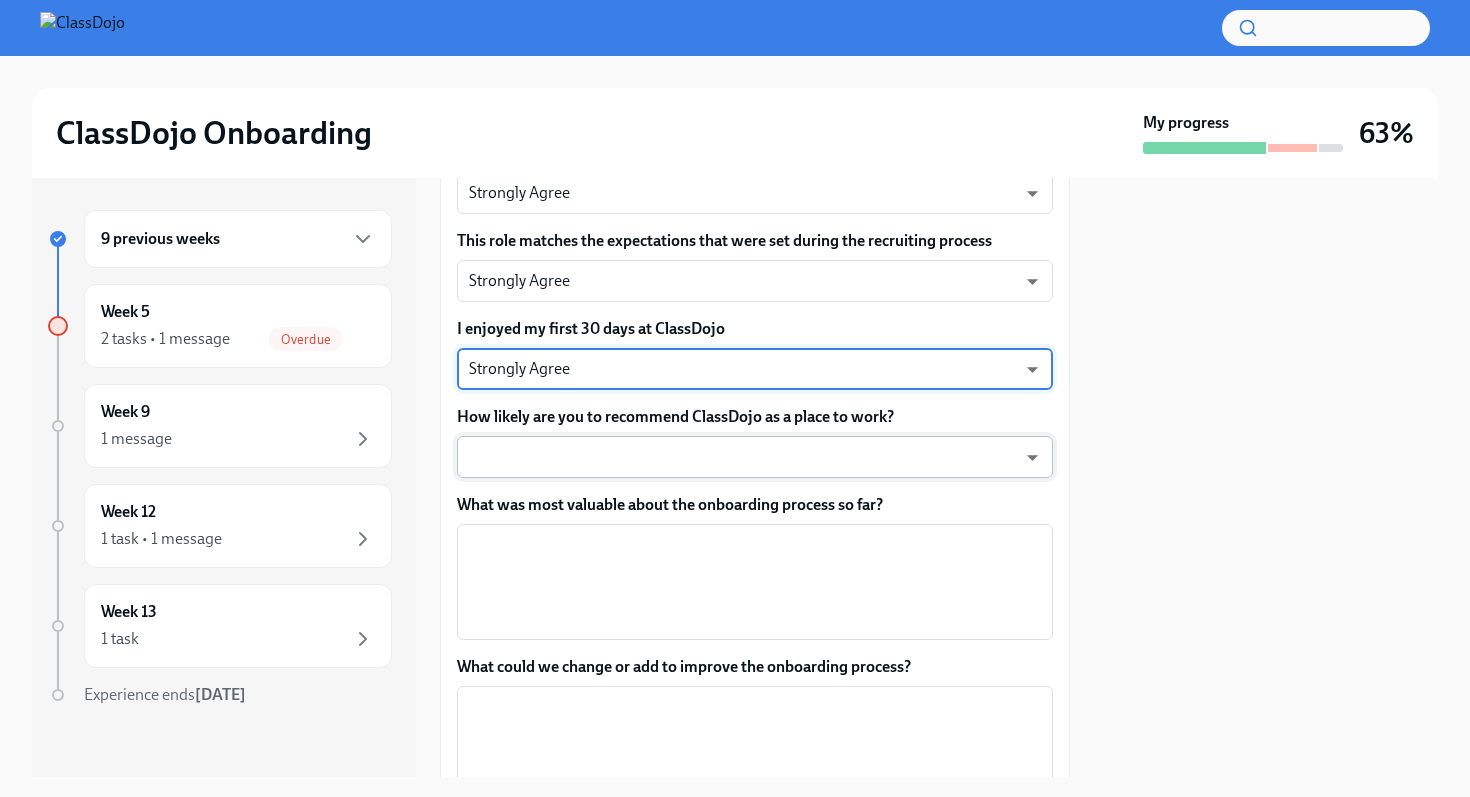 click on "ClassDojo Onboarding My progress 63% 9 previous weeks Week 5 2 tasks • 1 message Overdue Week 9 1 message Week 12 1 task • 1 message Week 13 1 task Experience ends  [DATE] Complete the 30-day Feedback Survey Overdue Due  [DATE] It's time for your 30 day check-in! Wow! You've been with us for almost 30 days.
You will soon have a 30-day check-in meeting with your... I have a clear understanding of my role and responsibilities Strongly Agree eNPISeX8v ​ My 30 day goals were clear Strongly Agree eNPISeX8v ​ By day 30, I am getting enough focus time to work on my goals Strongly Agree eNPISeX8v ​ I feel appropriately challenged by the high standards that ClassDojo holds Strongly Agree eNPISeX8v ​ I got the information, tools and resources I needed to complete my work Strongly Agree eNPISeX8v ​ I am able to quickly find answers or help when I have questions about my work Strongly Agree eNPISeX8v ​ I have a solid understanding of the company mission, values and goals Strongly Agree x" at bounding box center (735, 398) 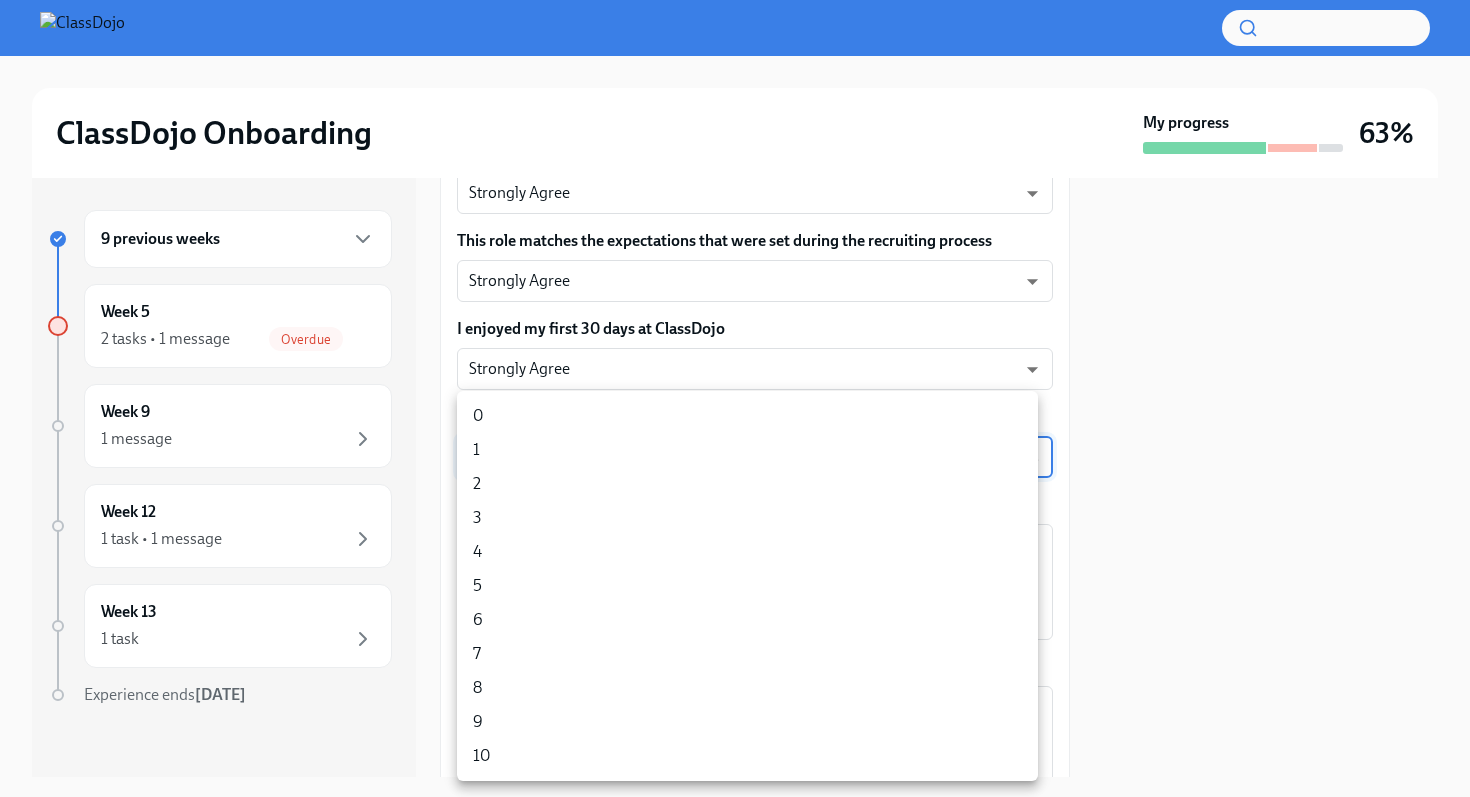 click on "10" at bounding box center [747, 756] 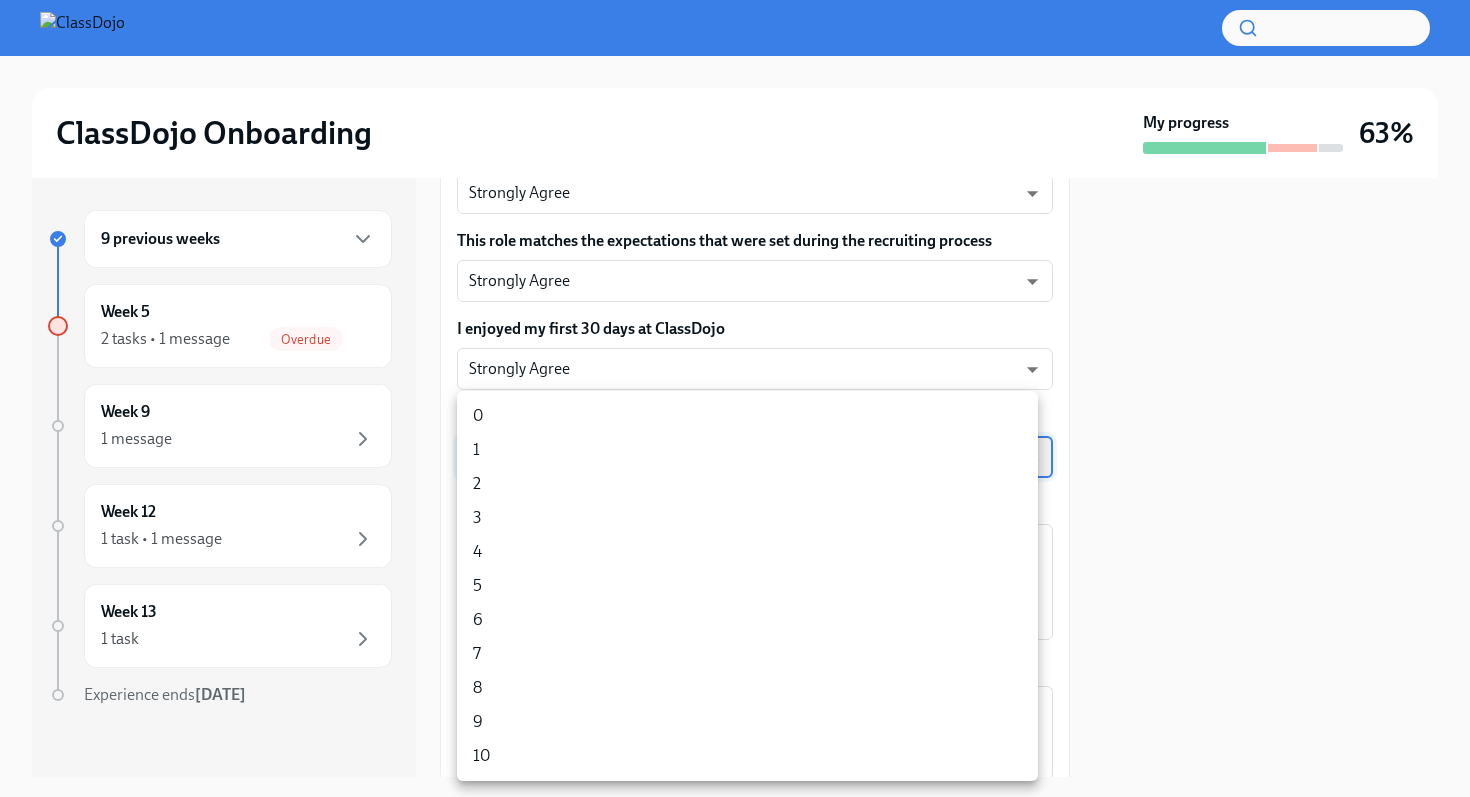 type on "au_HLrLt9" 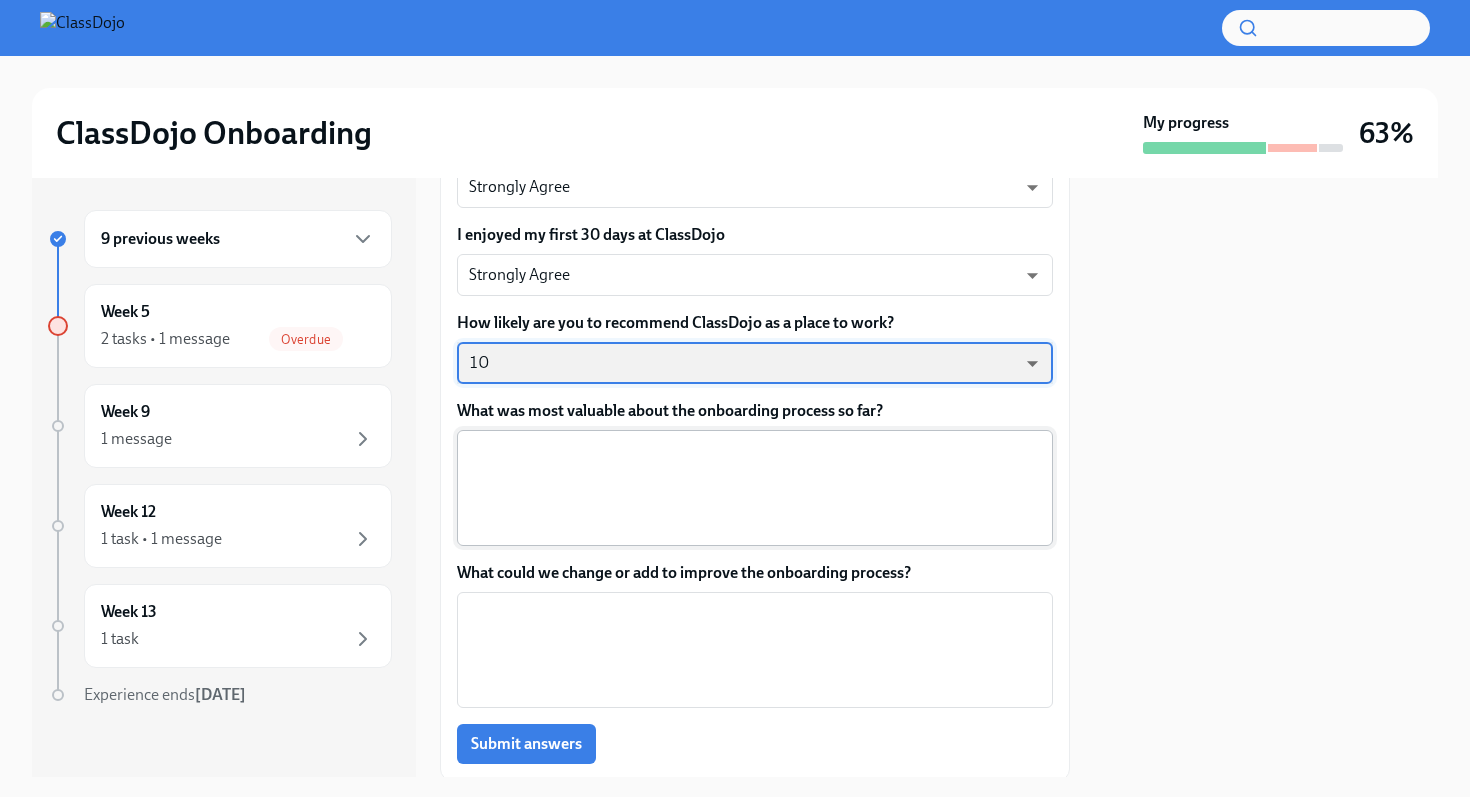 scroll, scrollTop: 1144, scrollLeft: 0, axis: vertical 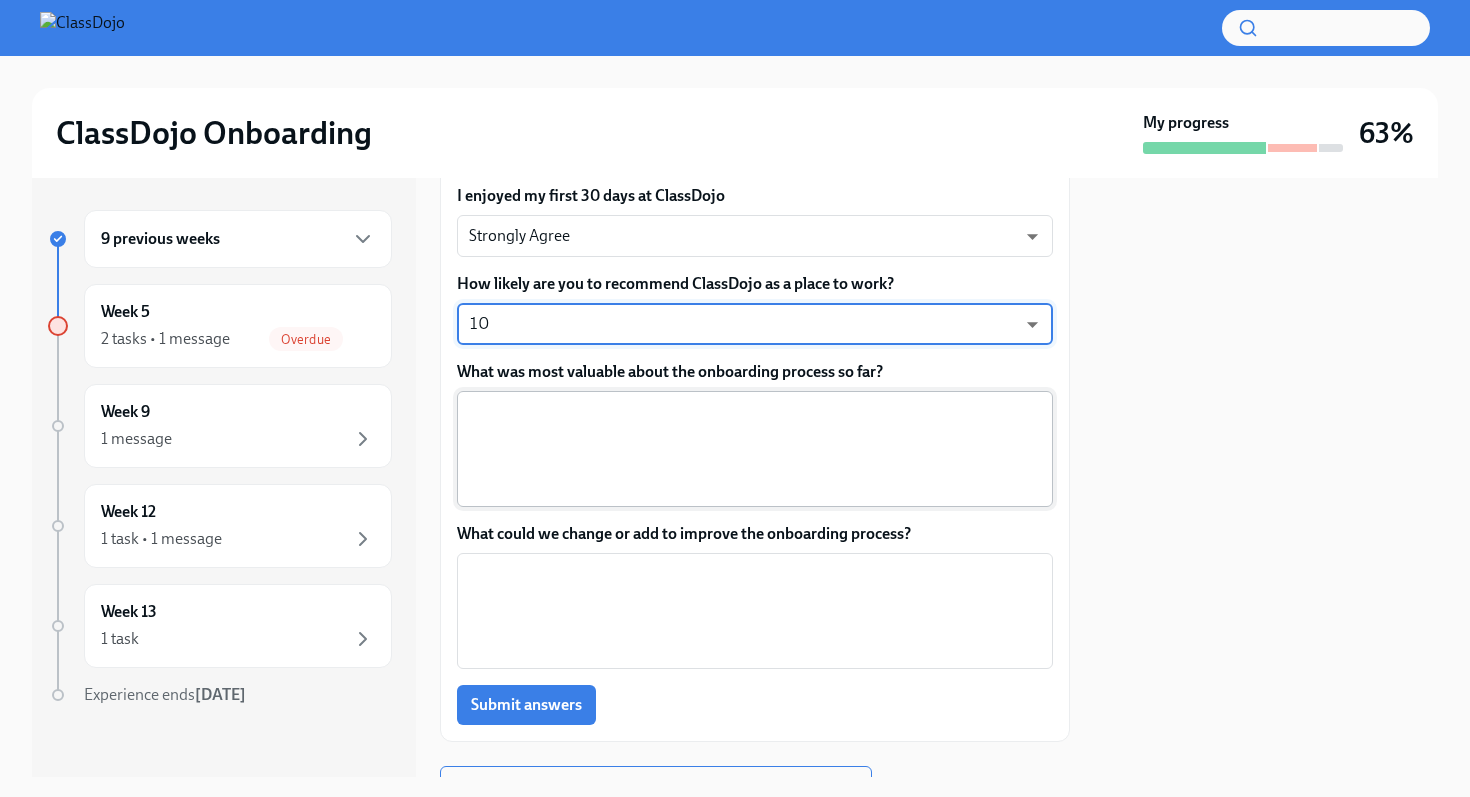 click on "What was most valuable about the onboarding process so far?" at bounding box center (755, 449) 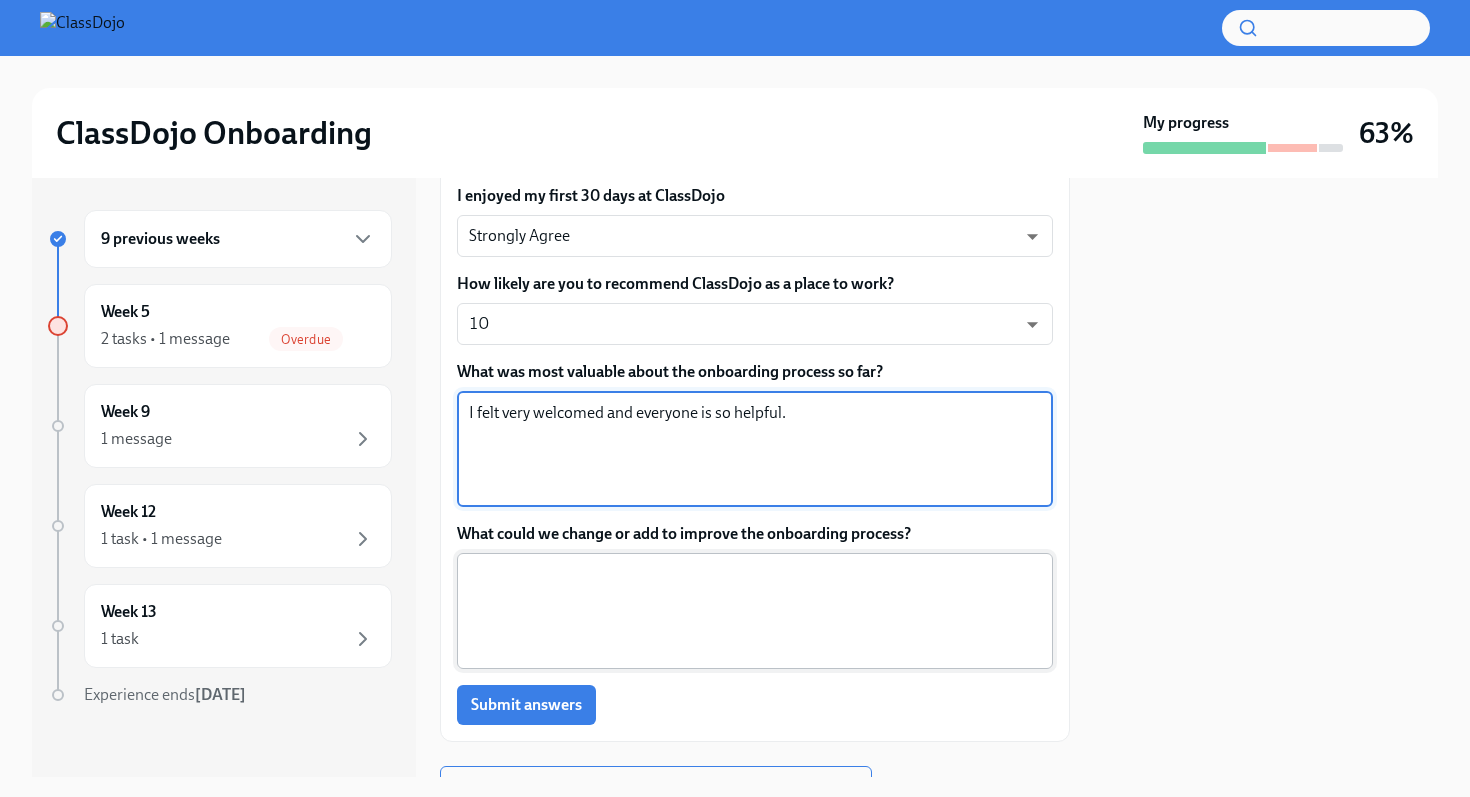 type on "I felt very welcomed and everyone is so helpful." 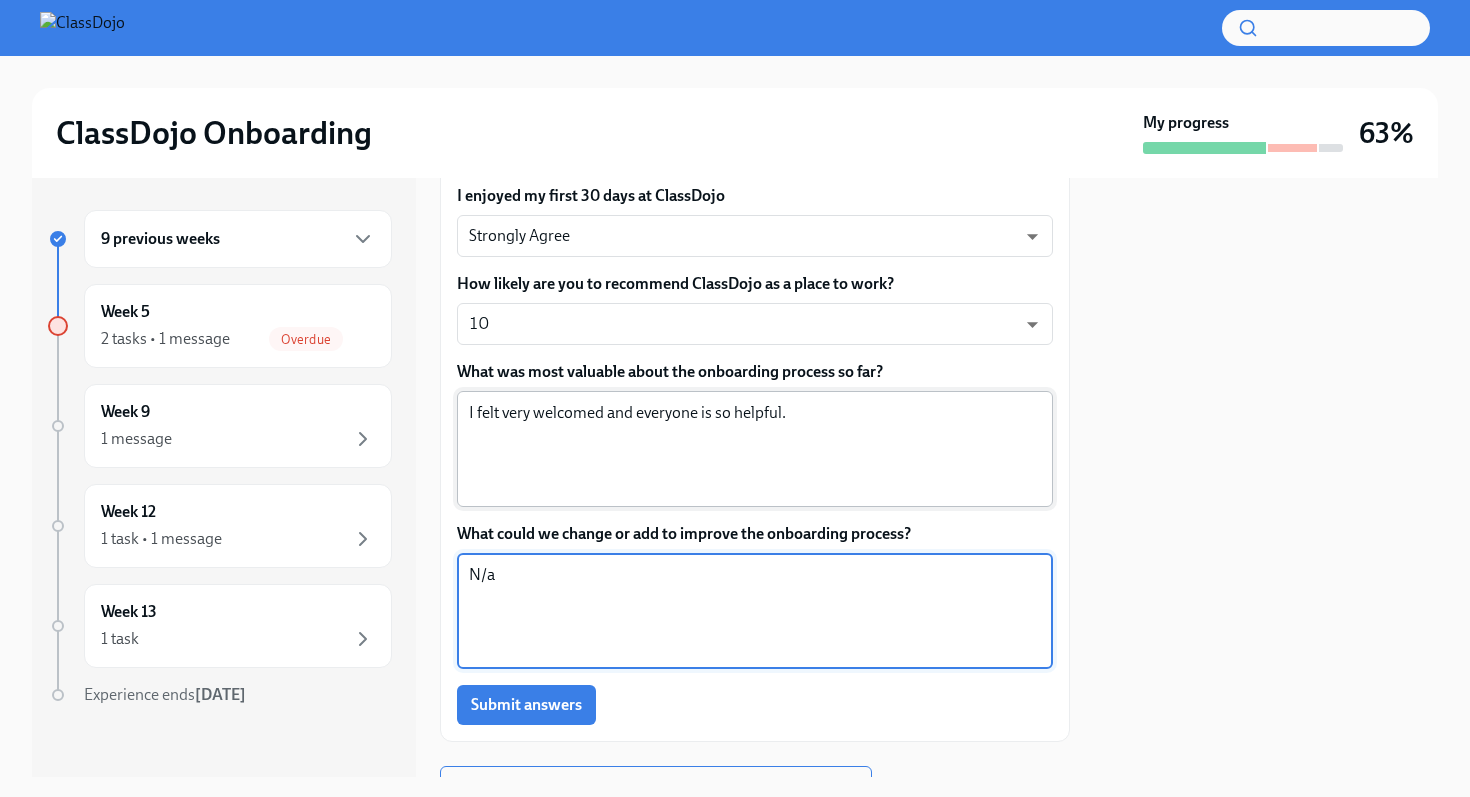 type on "N/a" 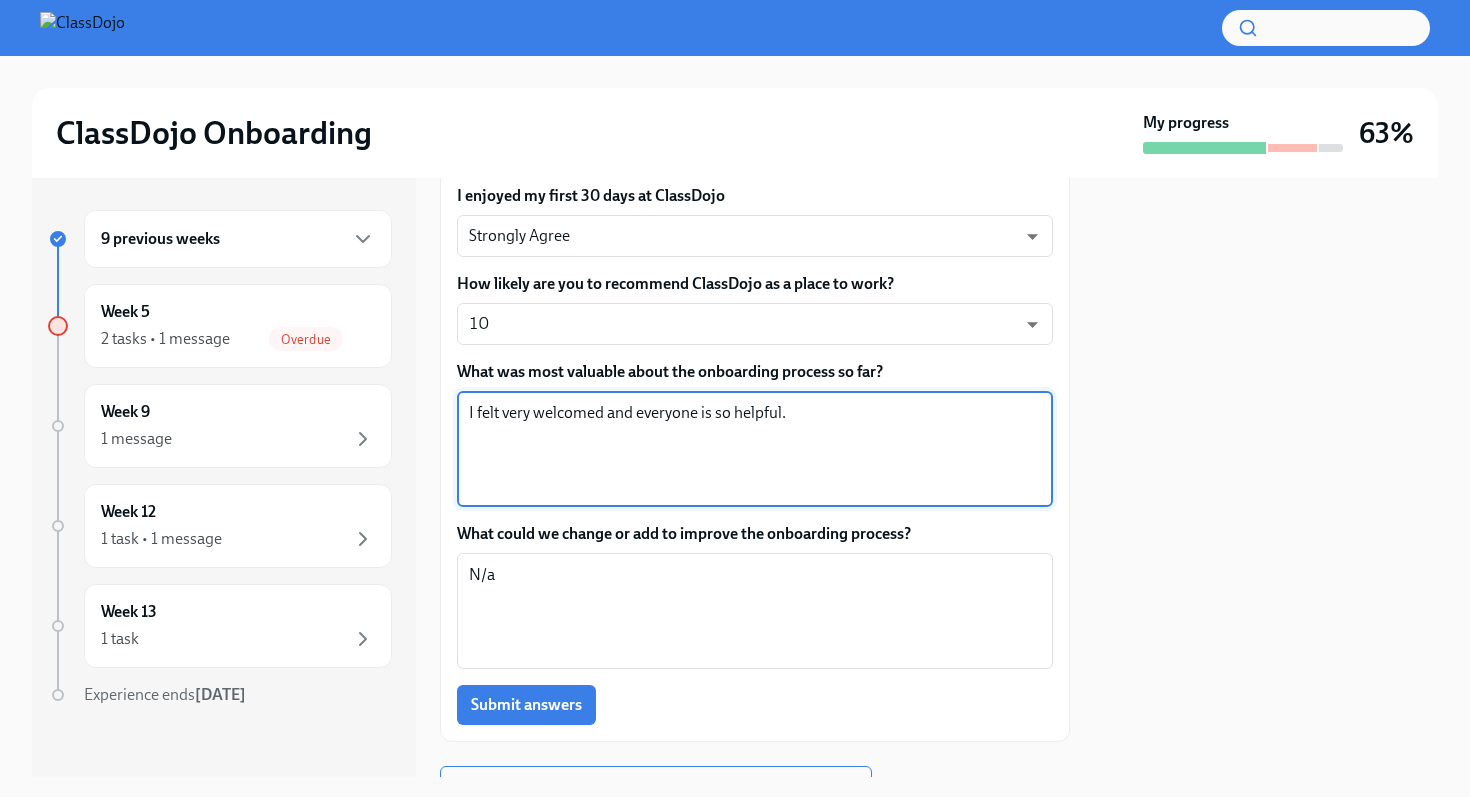 click on "I felt very welcomed and everyone is so helpful." at bounding box center (755, 449) 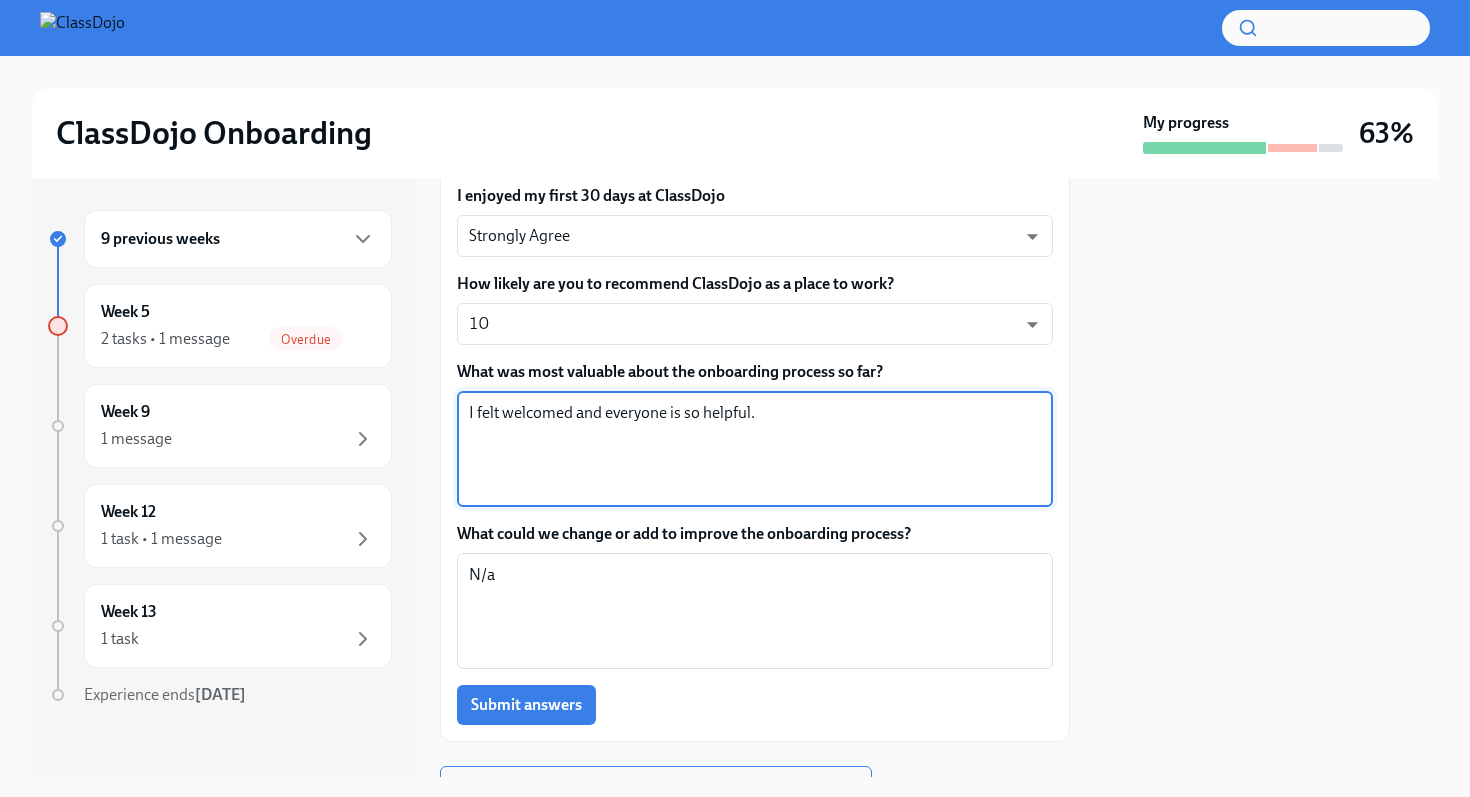 click on "I felt welcomed and everyone is so helpful." at bounding box center (755, 449) 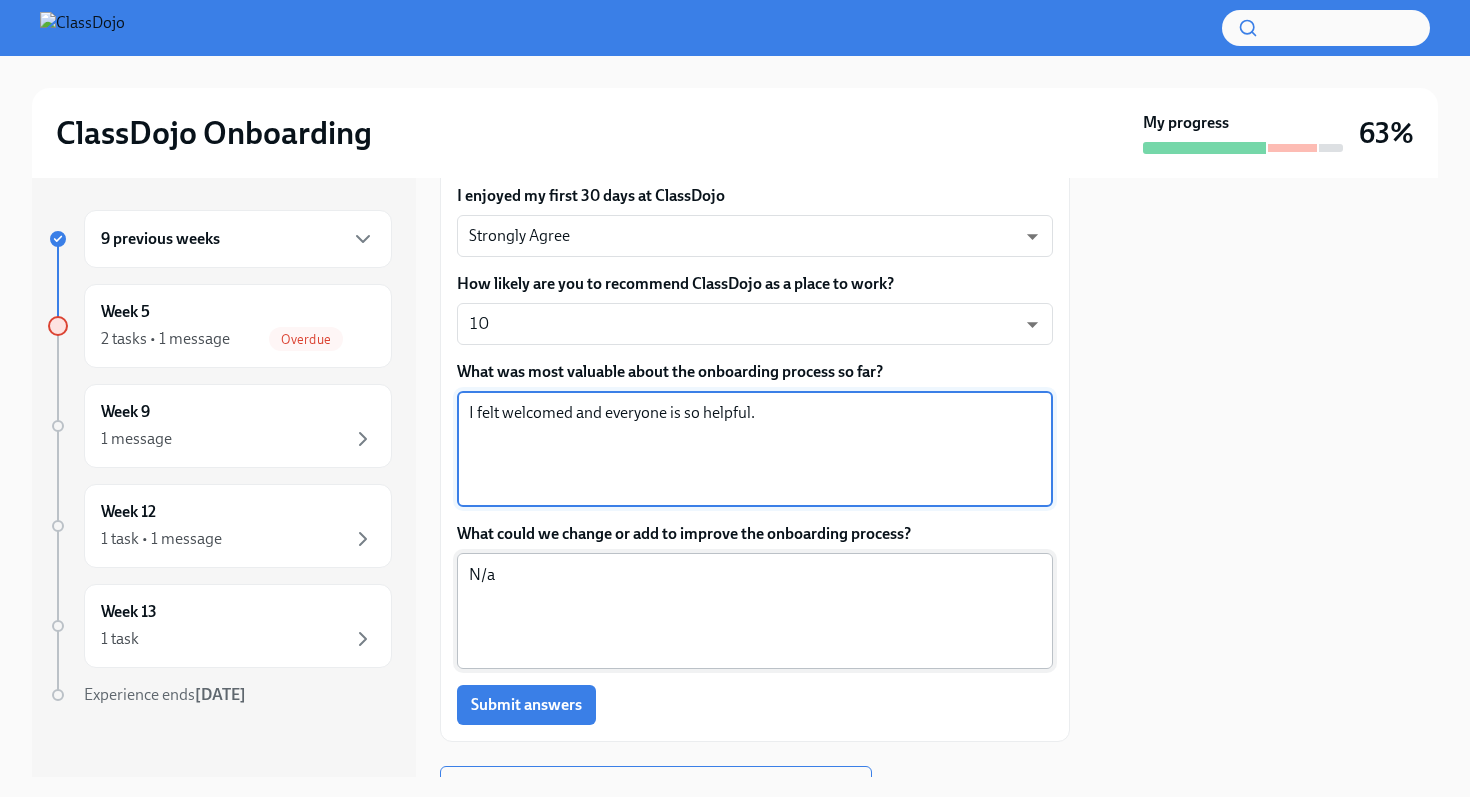 scroll, scrollTop: 1237, scrollLeft: 0, axis: vertical 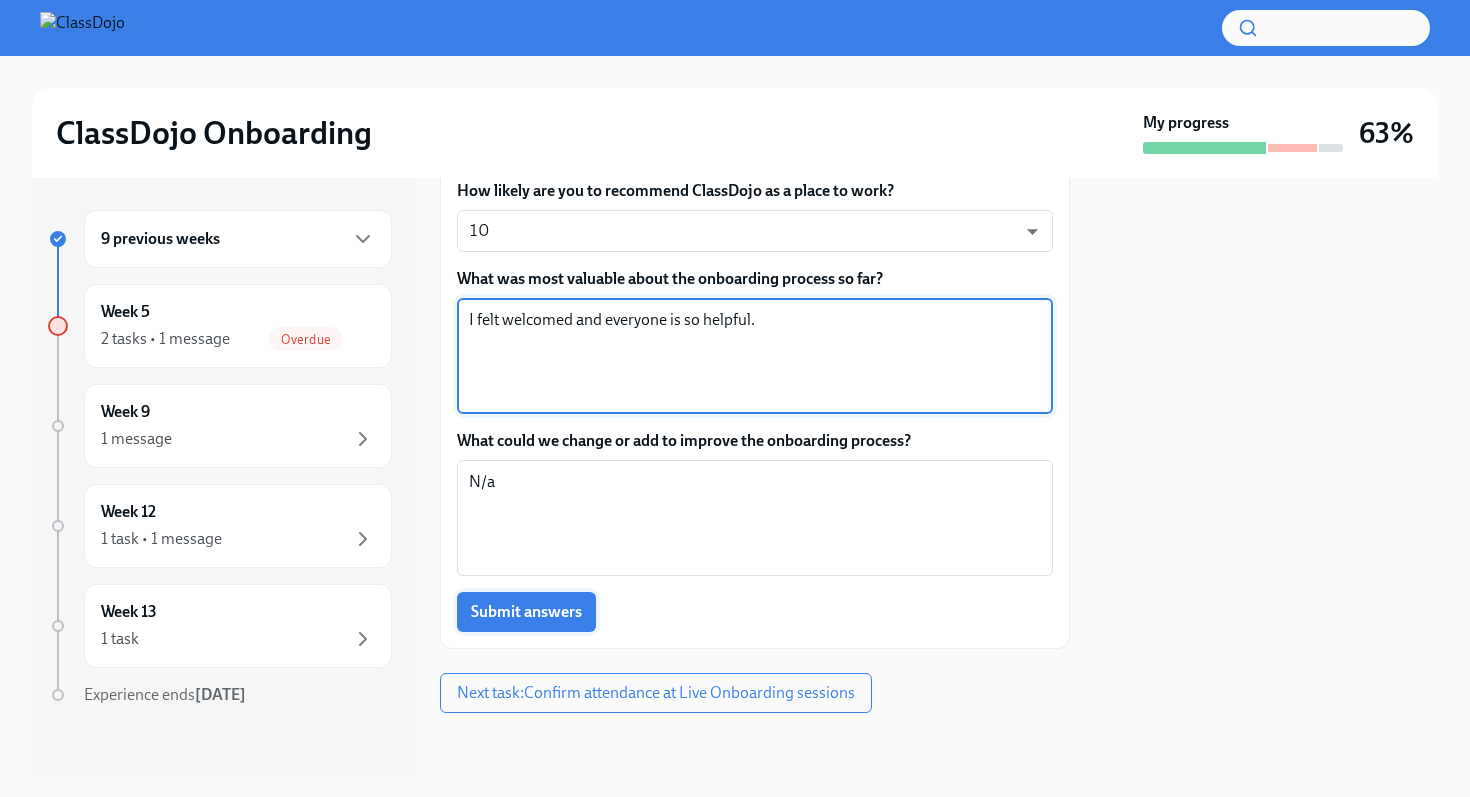 type on "I felt welcomed and everyone is so helpful." 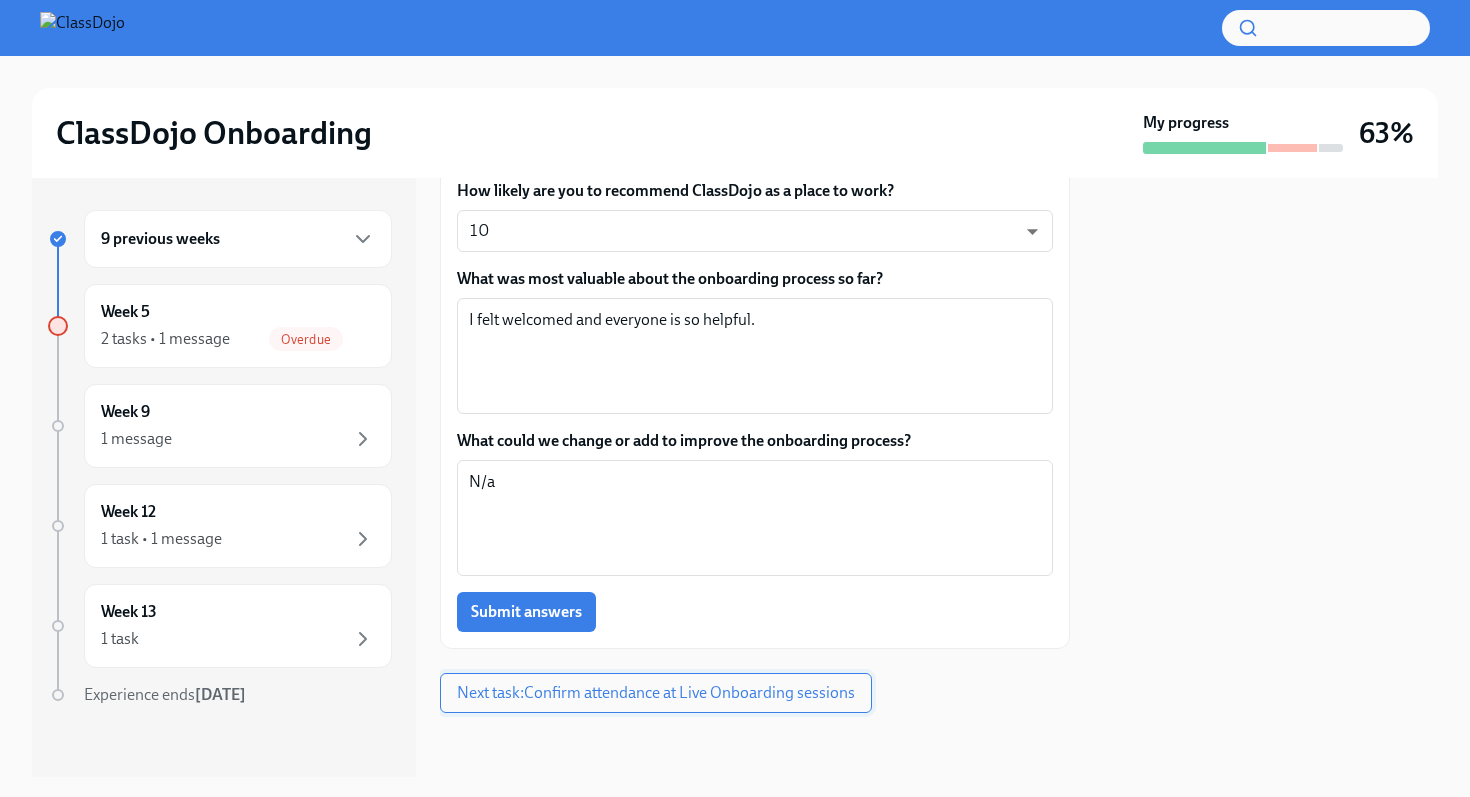 click on "Next task :  Confirm attendance at Live Onboarding sessions" at bounding box center (656, 693) 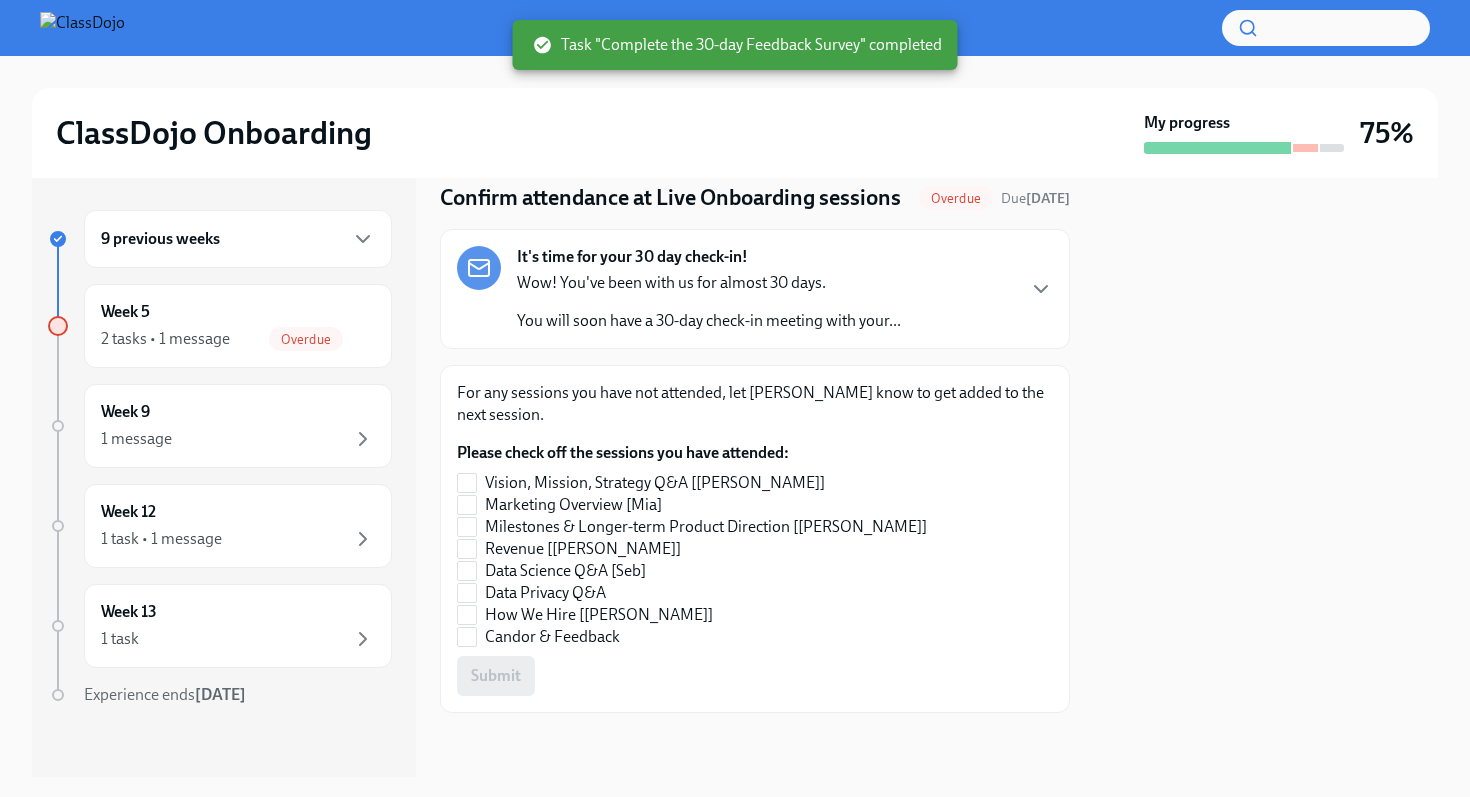 scroll, scrollTop: 97, scrollLeft: 0, axis: vertical 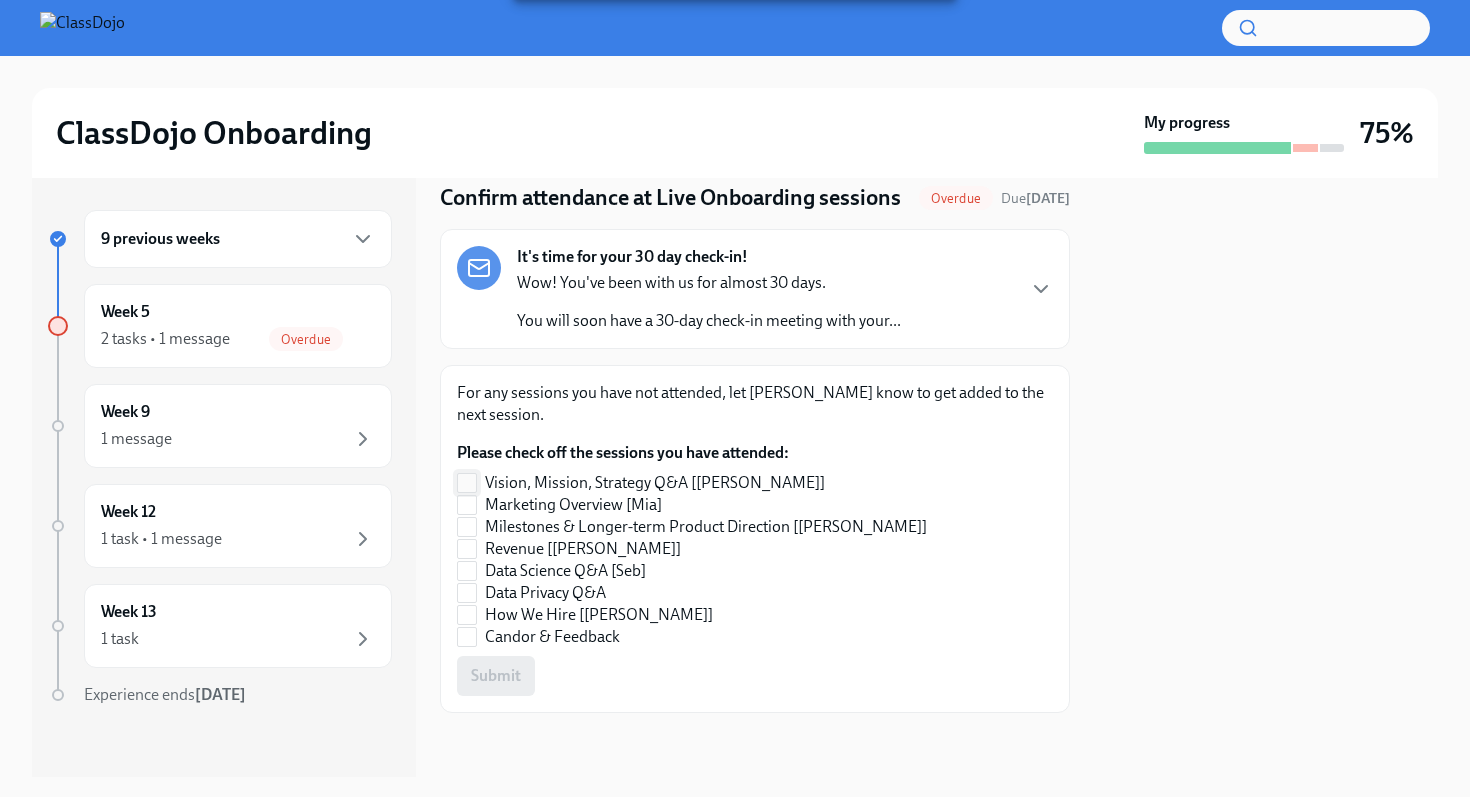 click on "Vision, Mission, Strategy Q&A [[PERSON_NAME]]" at bounding box center [467, 483] 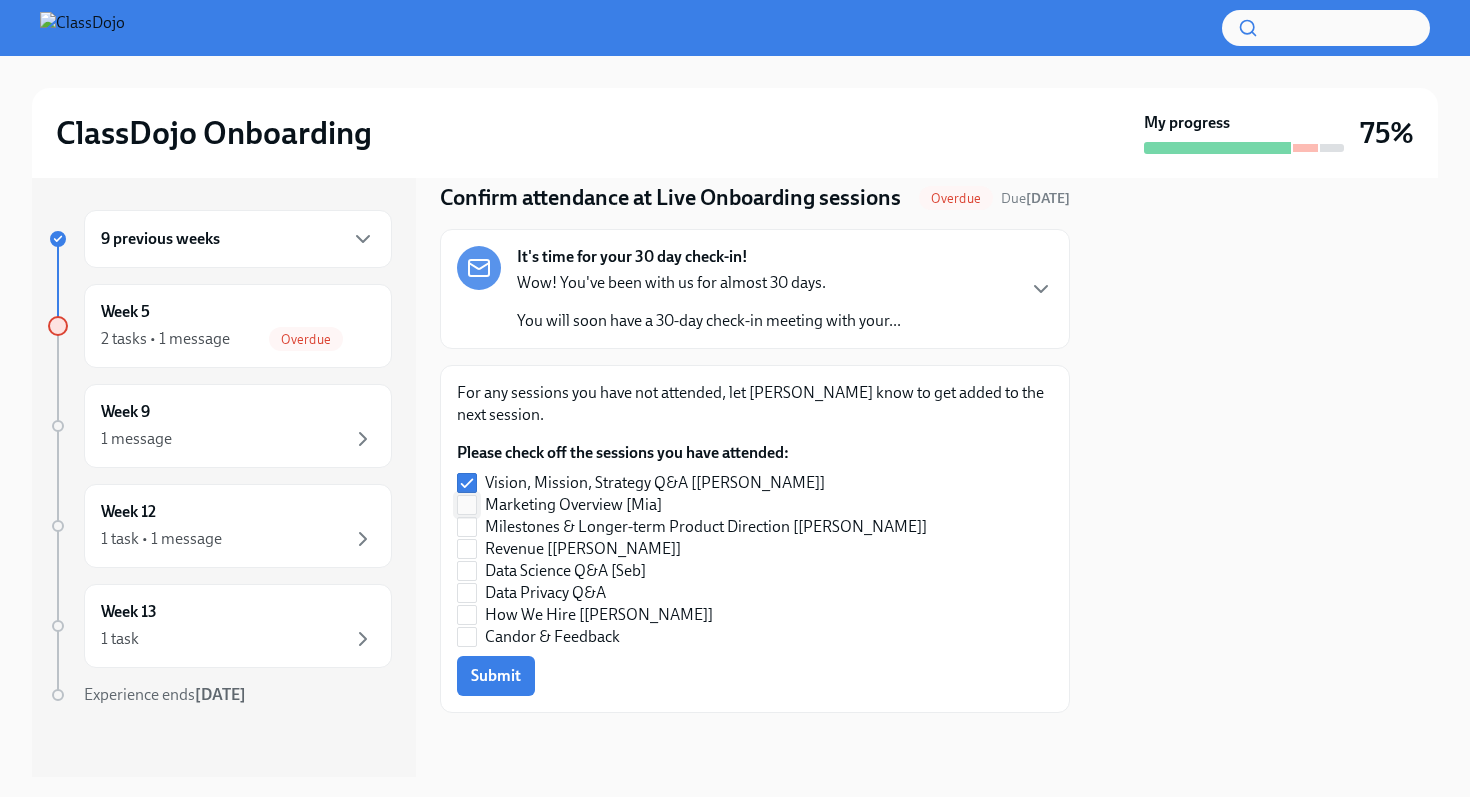 click on "Marketing Overview [Mia]" at bounding box center [467, 505] 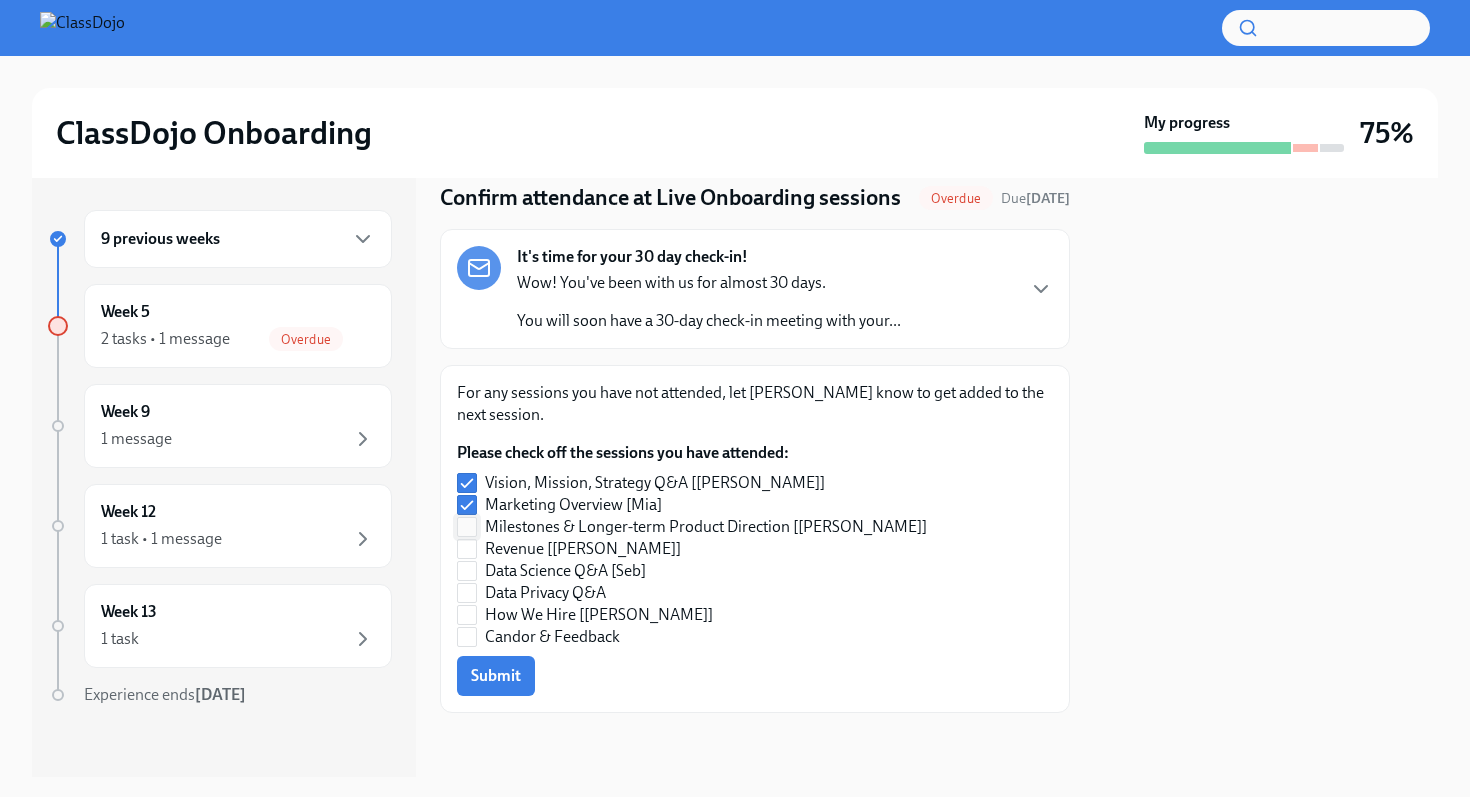 click on "Milestones & Longer-term Product Direction [[PERSON_NAME]]" at bounding box center [467, 527] 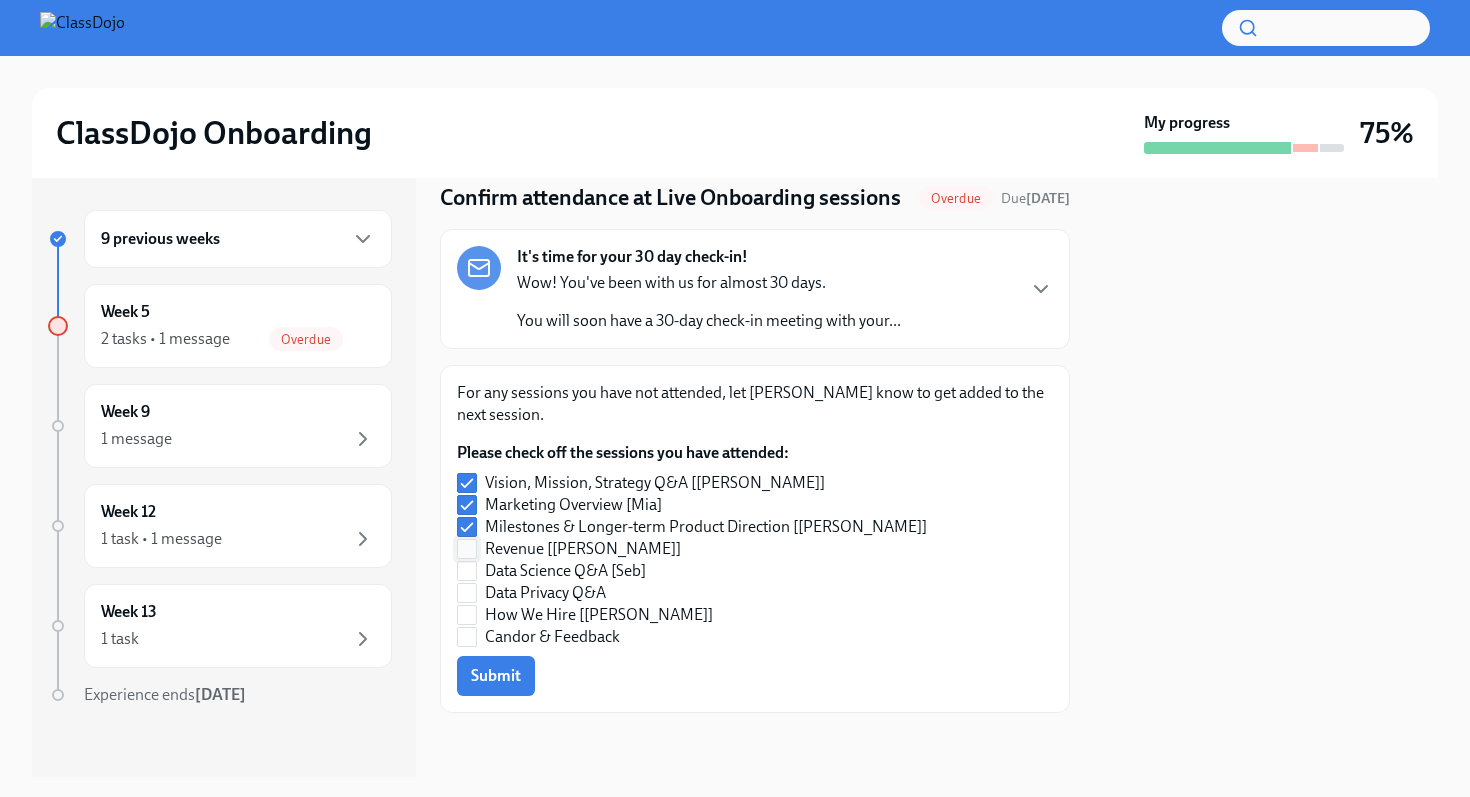 click on "Revenue [[PERSON_NAME]]" at bounding box center [467, 549] 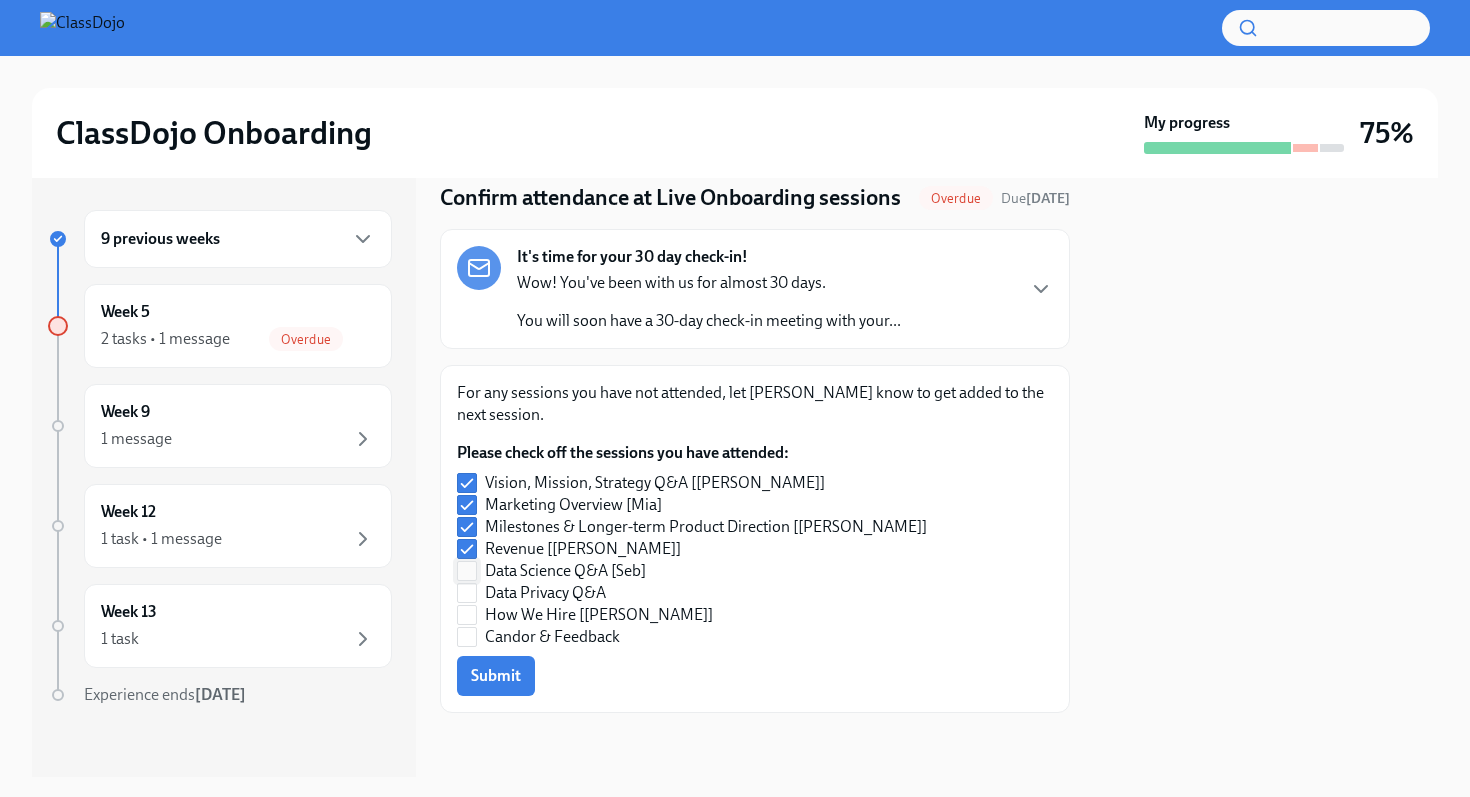 click on "Data Science Q&A [Seb]" at bounding box center (467, 571) 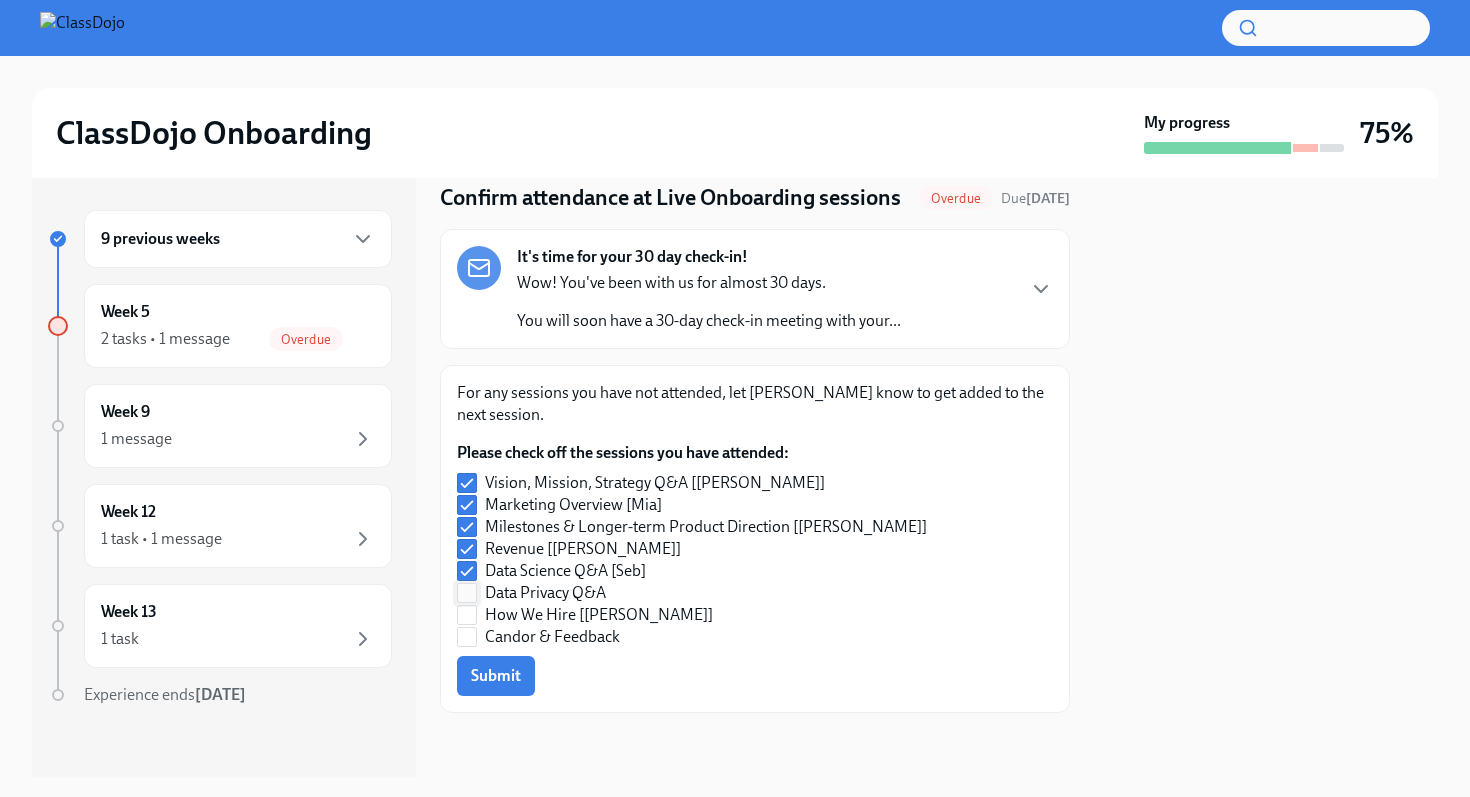 click on "Data Privacy Q&A" at bounding box center [467, 593] 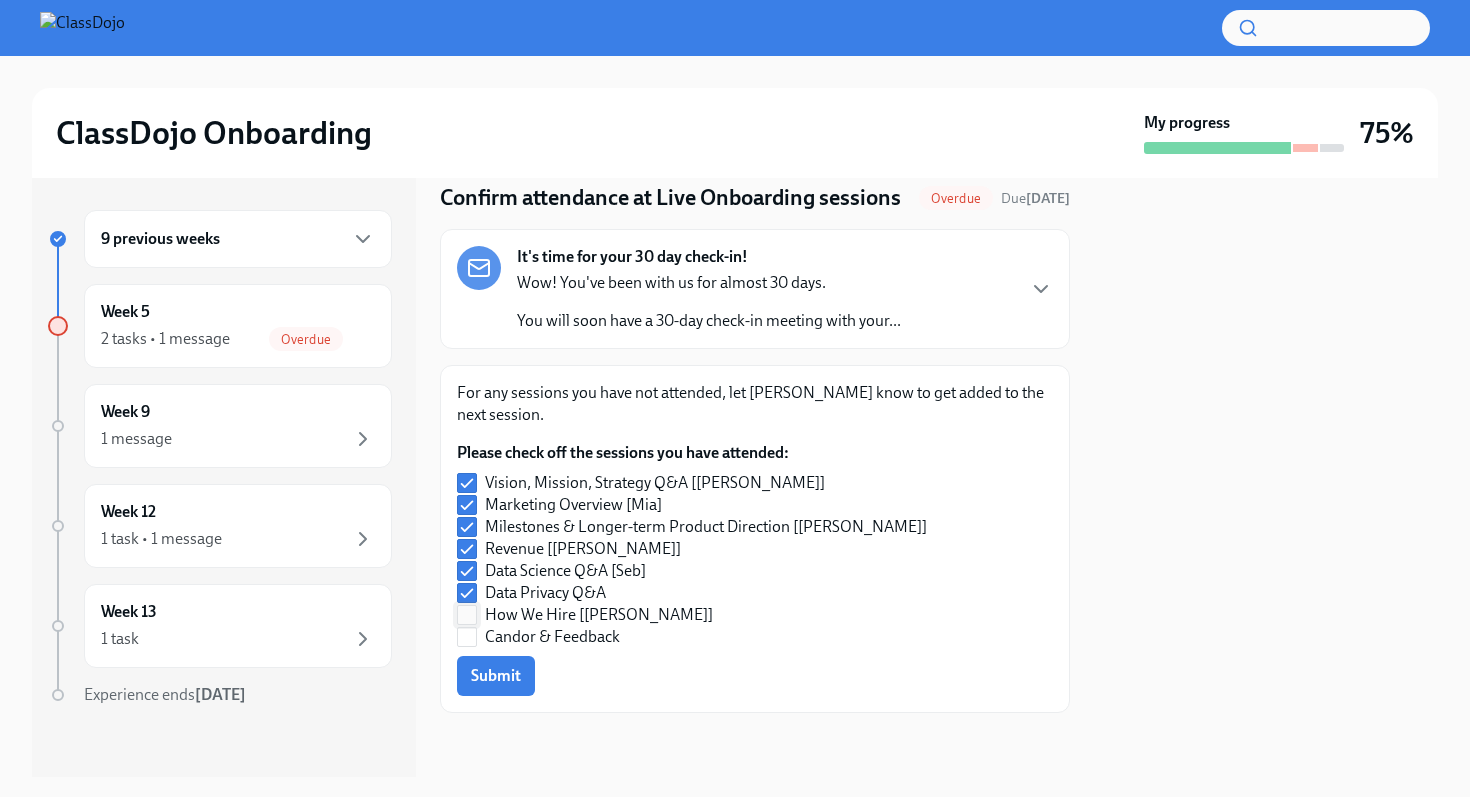 click on "How We Hire [[PERSON_NAME]]" at bounding box center [467, 615] 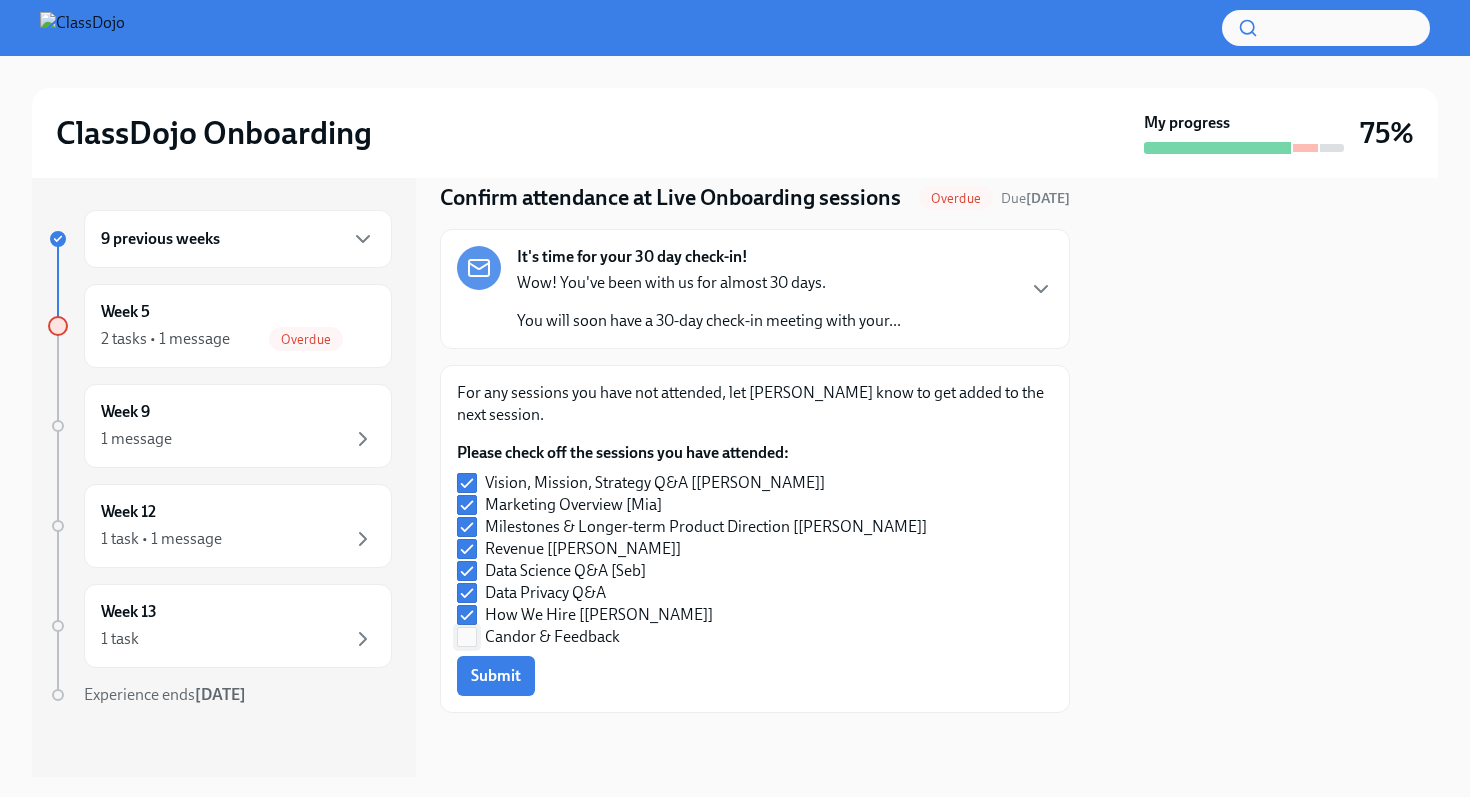 click on "Candor & Feedback" at bounding box center [467, 637] 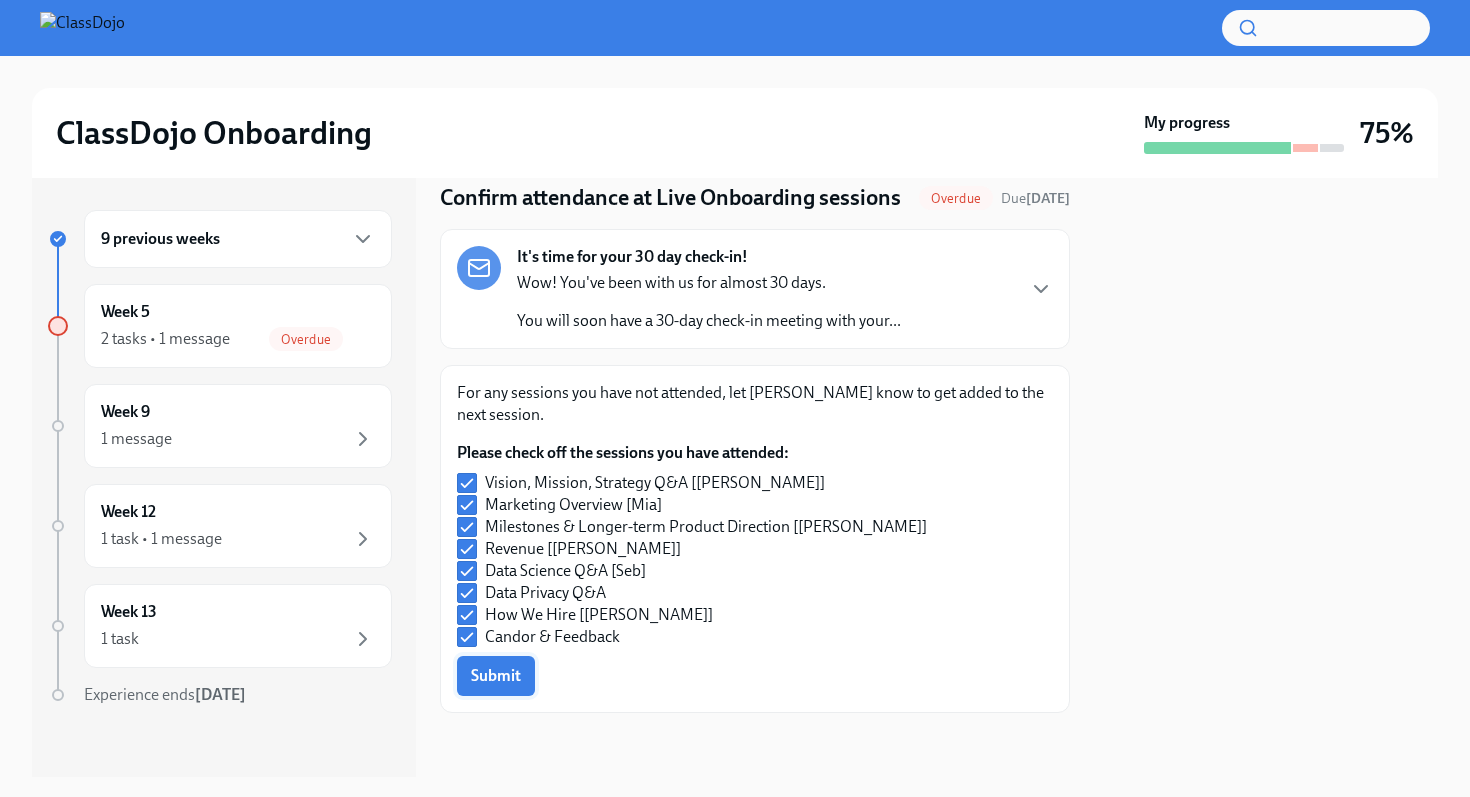 click on "Submit" at bounding box center [496, 676] 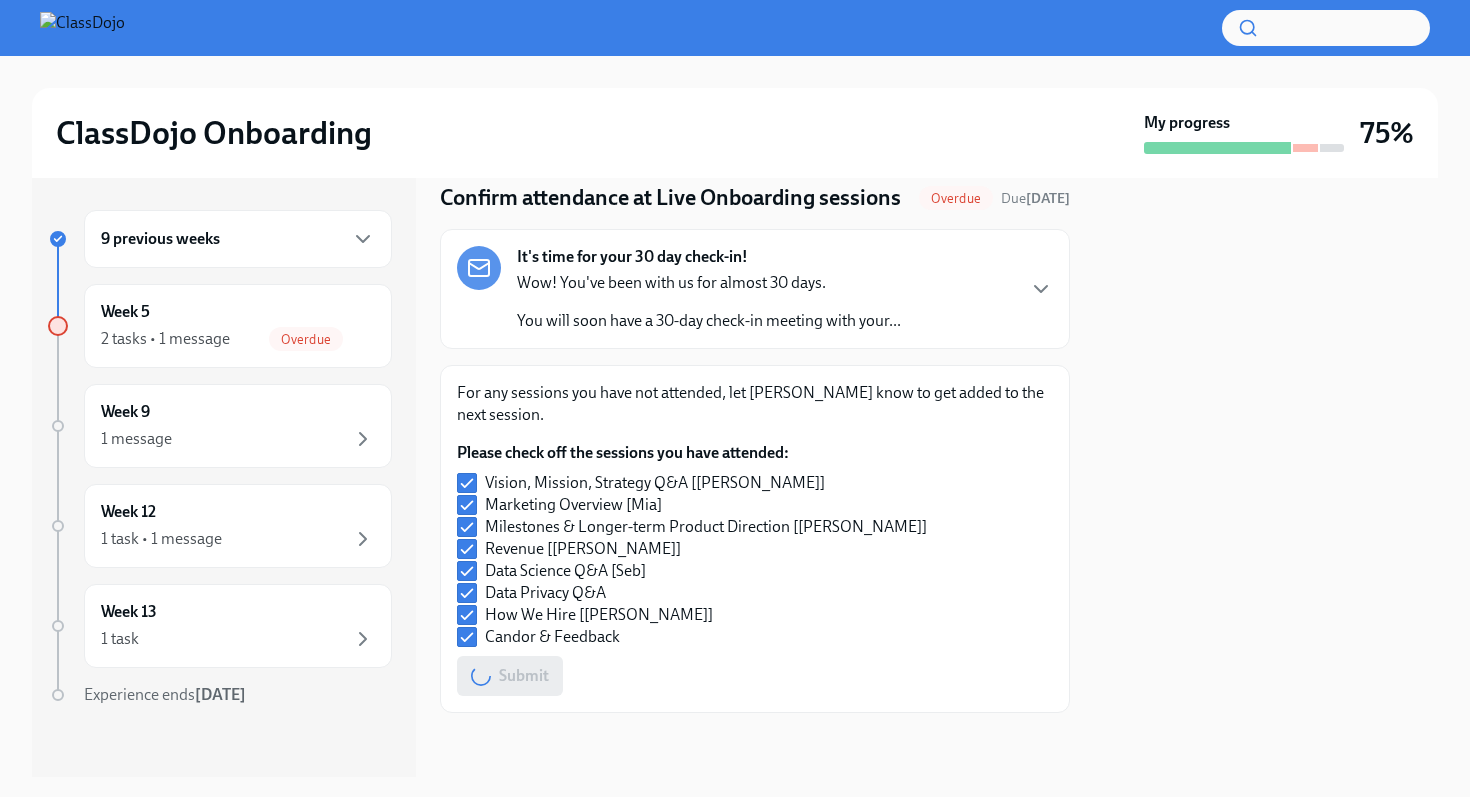 checkbox on "false" 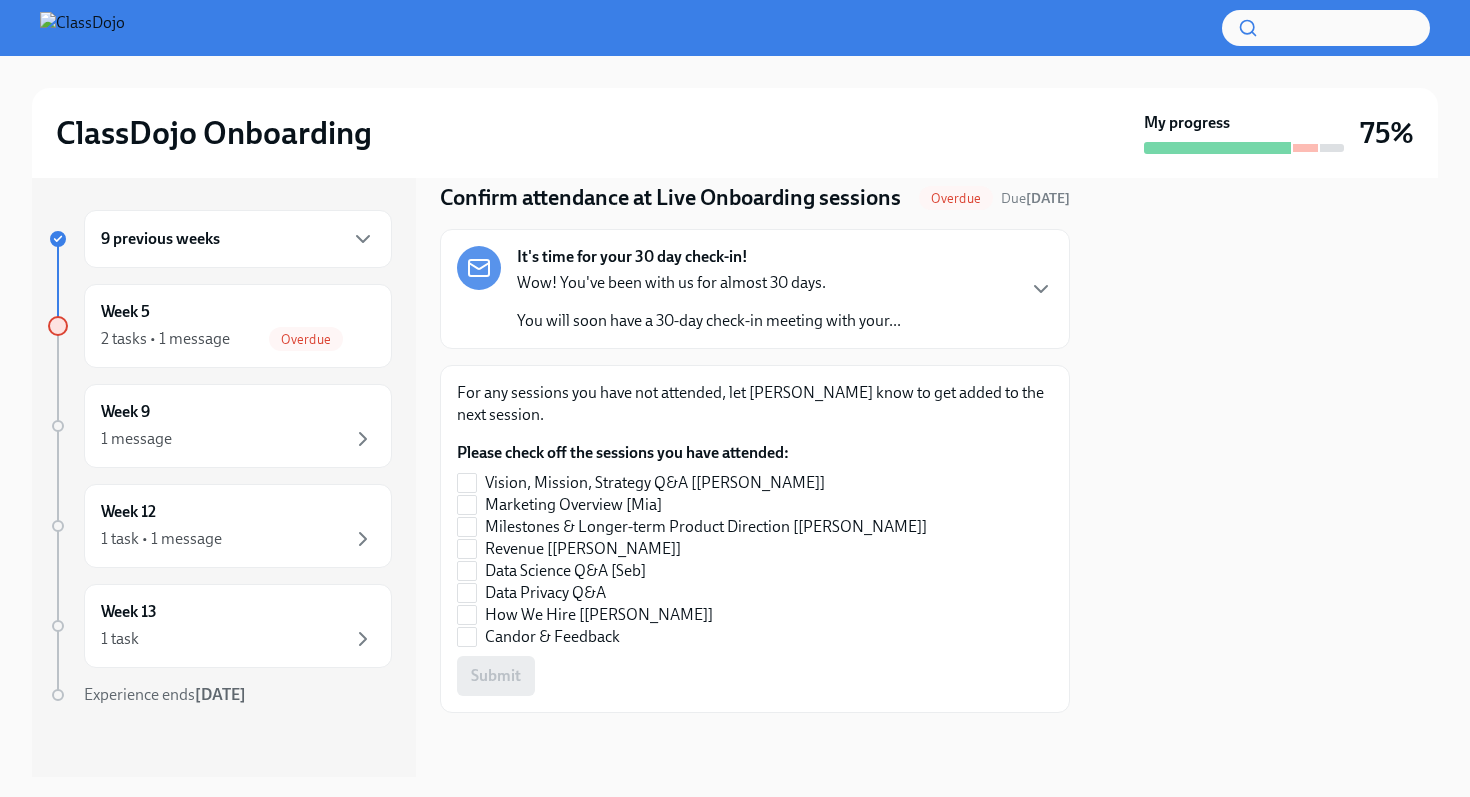 checkbox on "true" 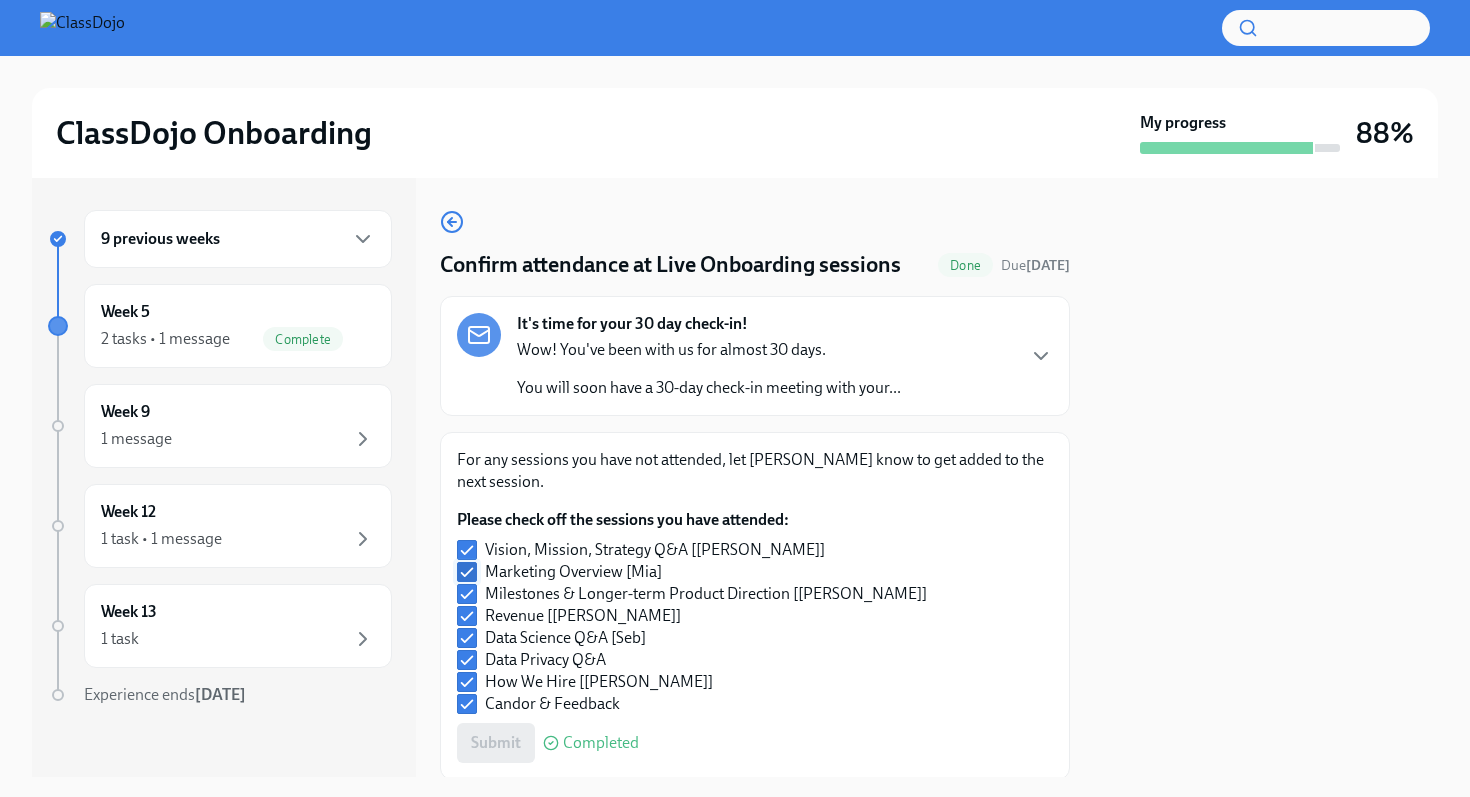 scroll, scrollTop: 97, scrollLeft: 0, axis: vertical 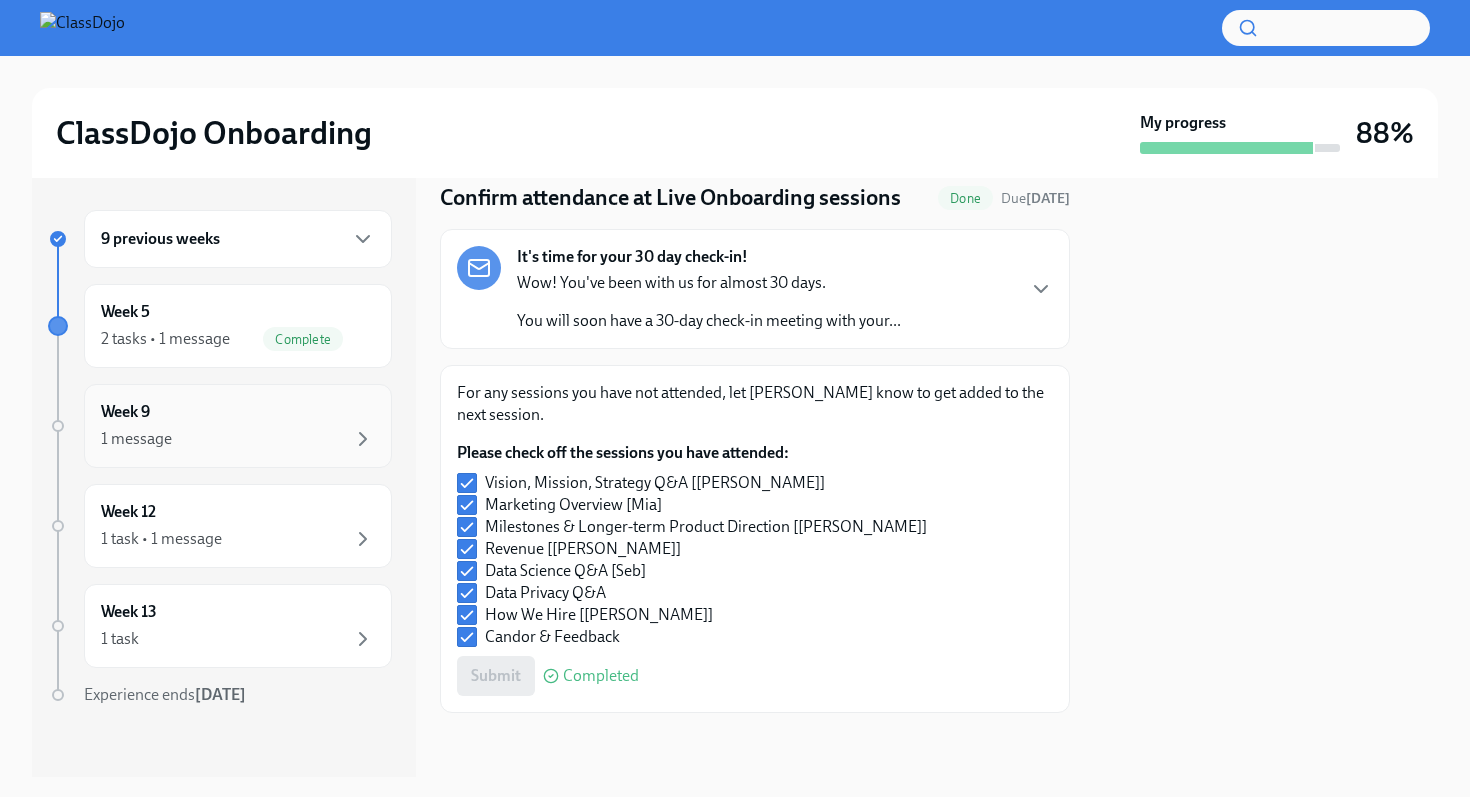 click on "Week 9 1 message" at bounding box center (238, 426) 